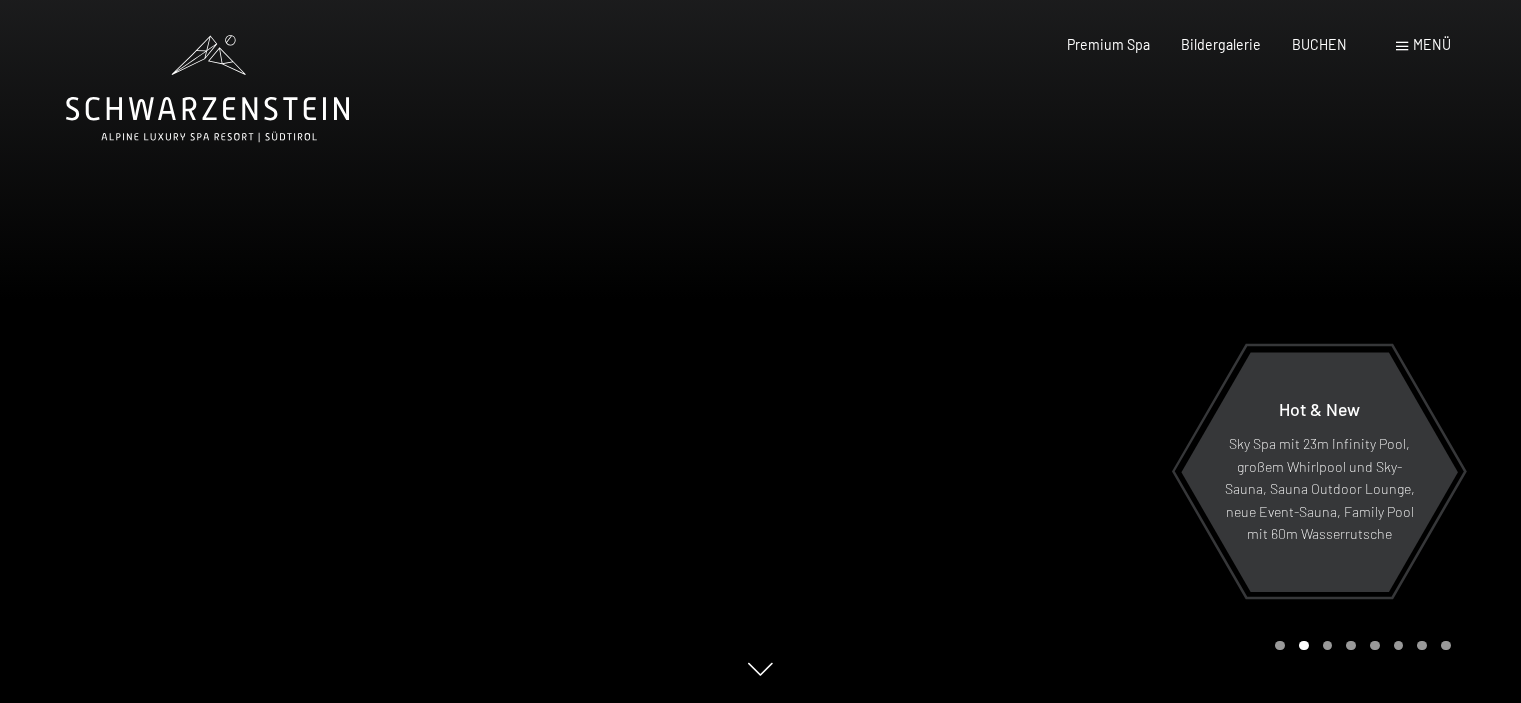 scroll, scrollTop: 0, scrollLeft: 0, axis: both 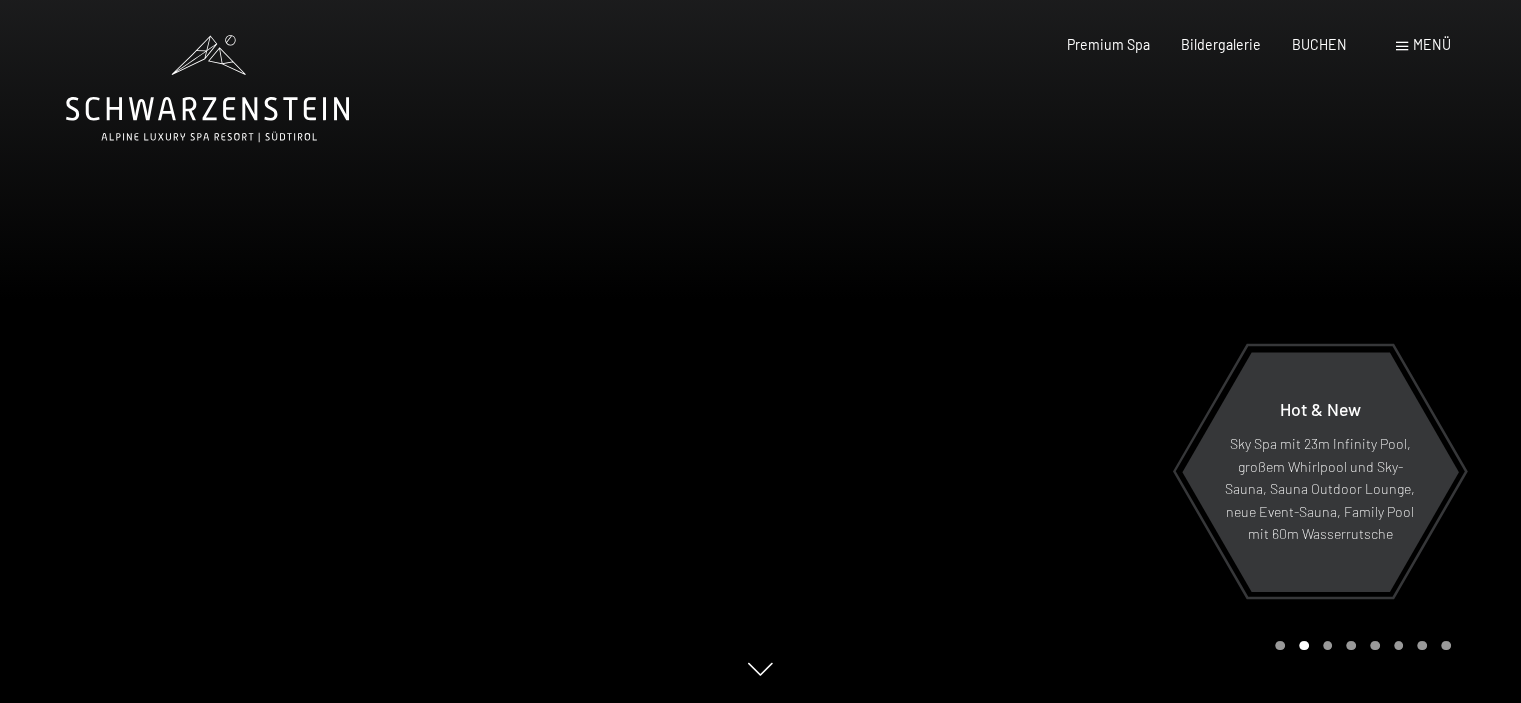 click on "Menü" at bounding box center [1432, 44] 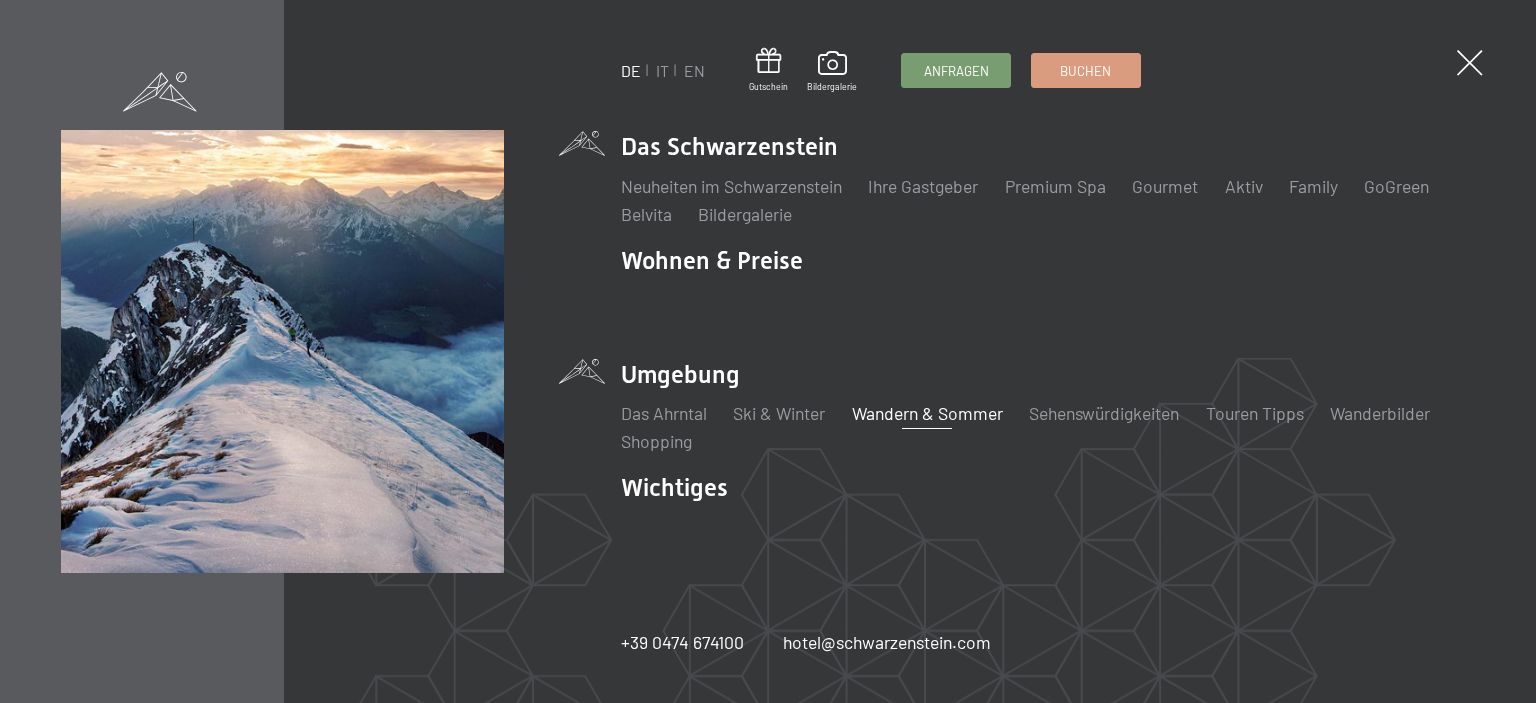 click on "Wandern & Sommer" at bounding box center (927, 413) 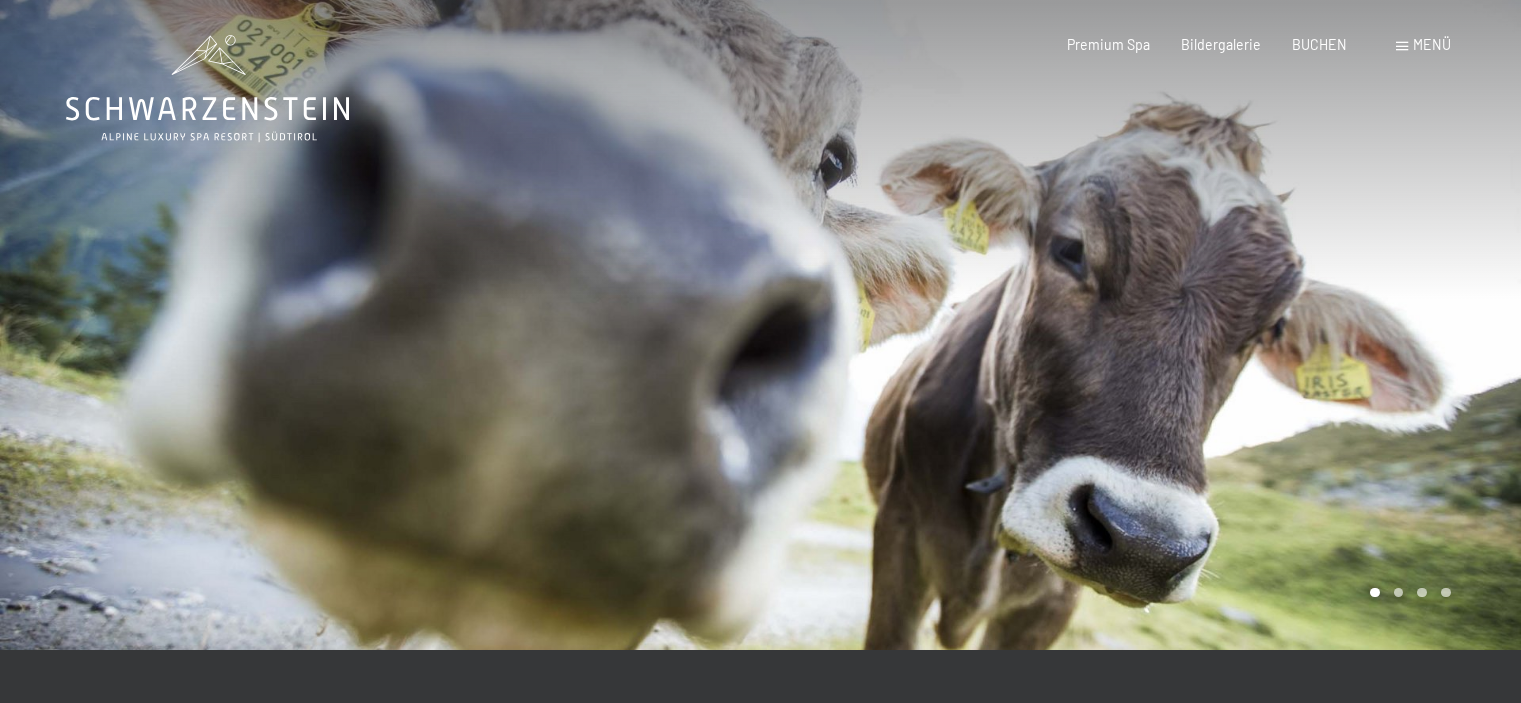 scroll, scrollTop: 0, scrollLeft: 0, axis: both 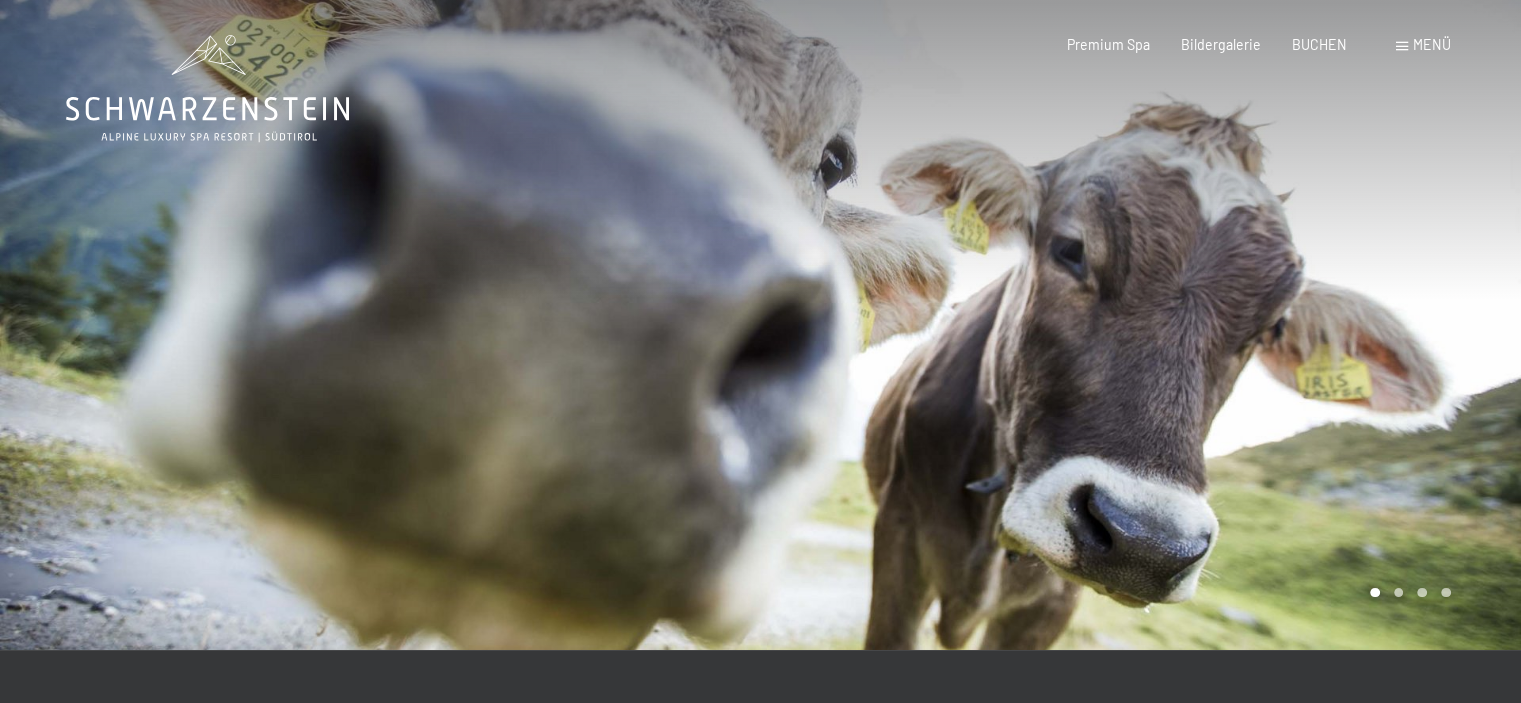 click at bounding box center (1141, 325) 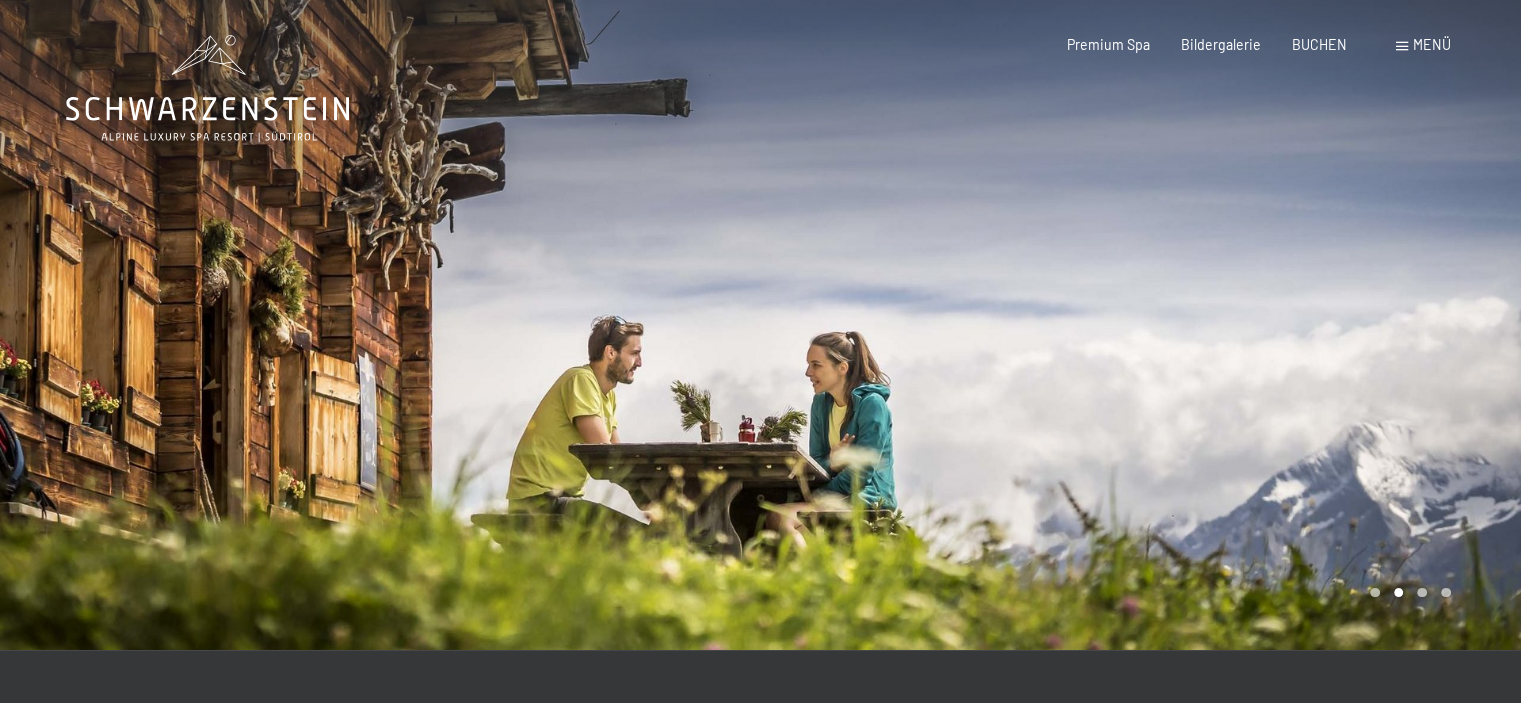 click at bounding box center [1141, 325] 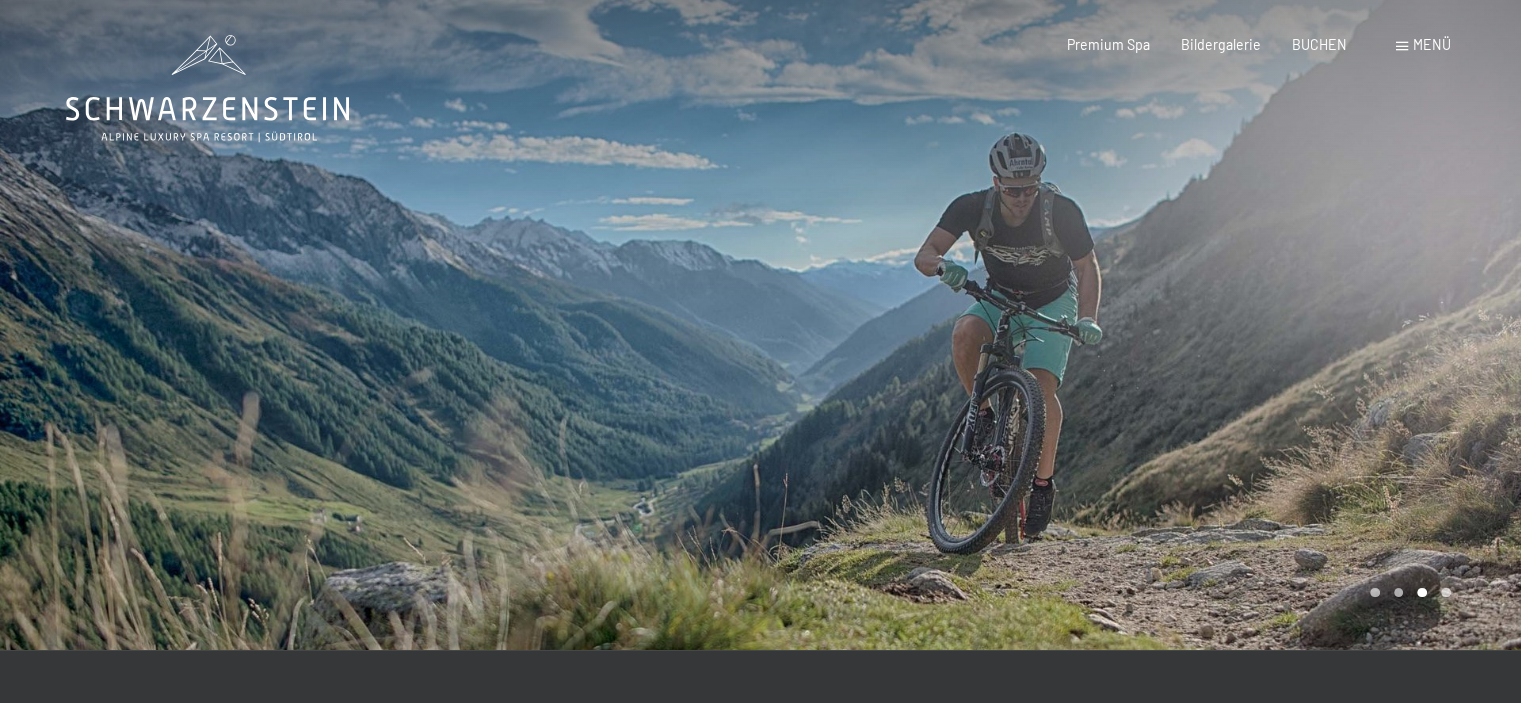 click at bounding box center [1141, 325] 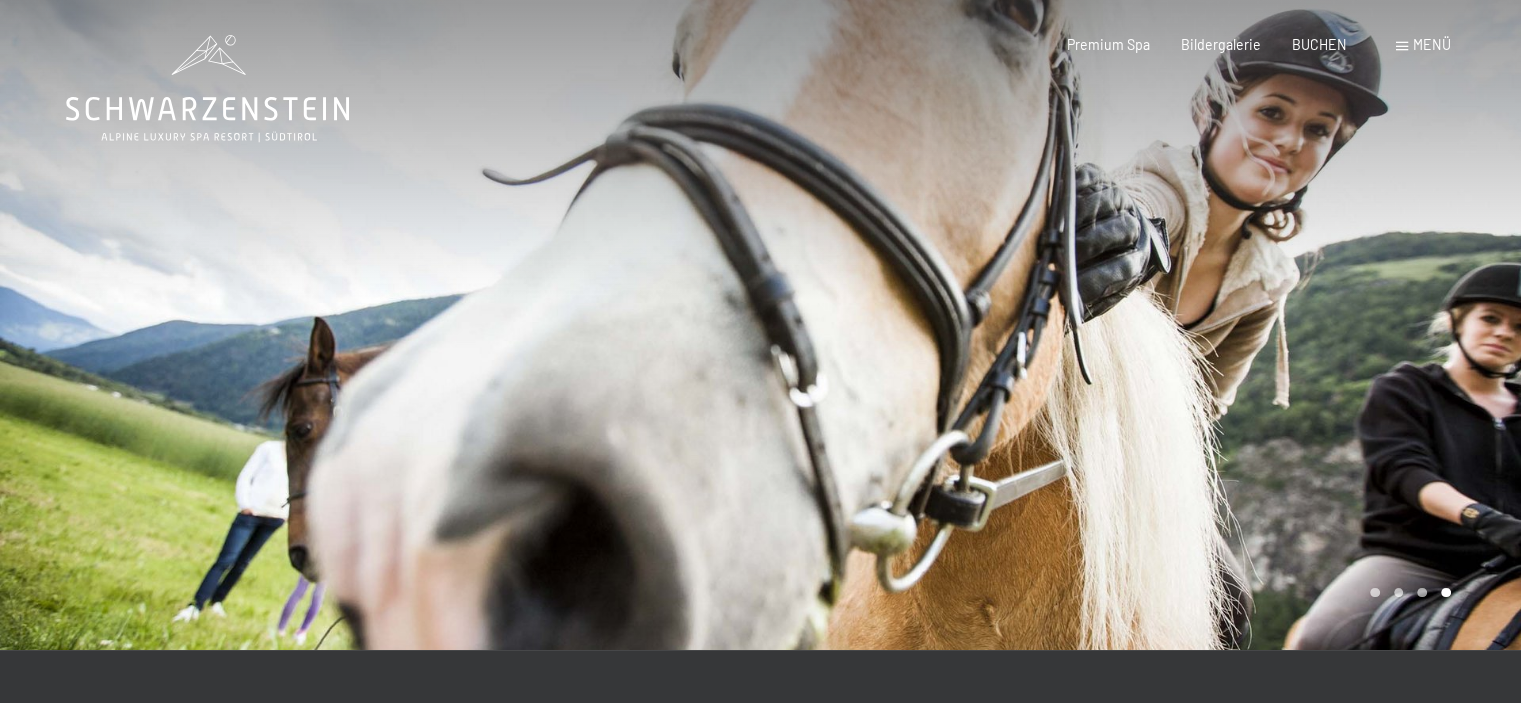 click at bounding box center [1141, 325] 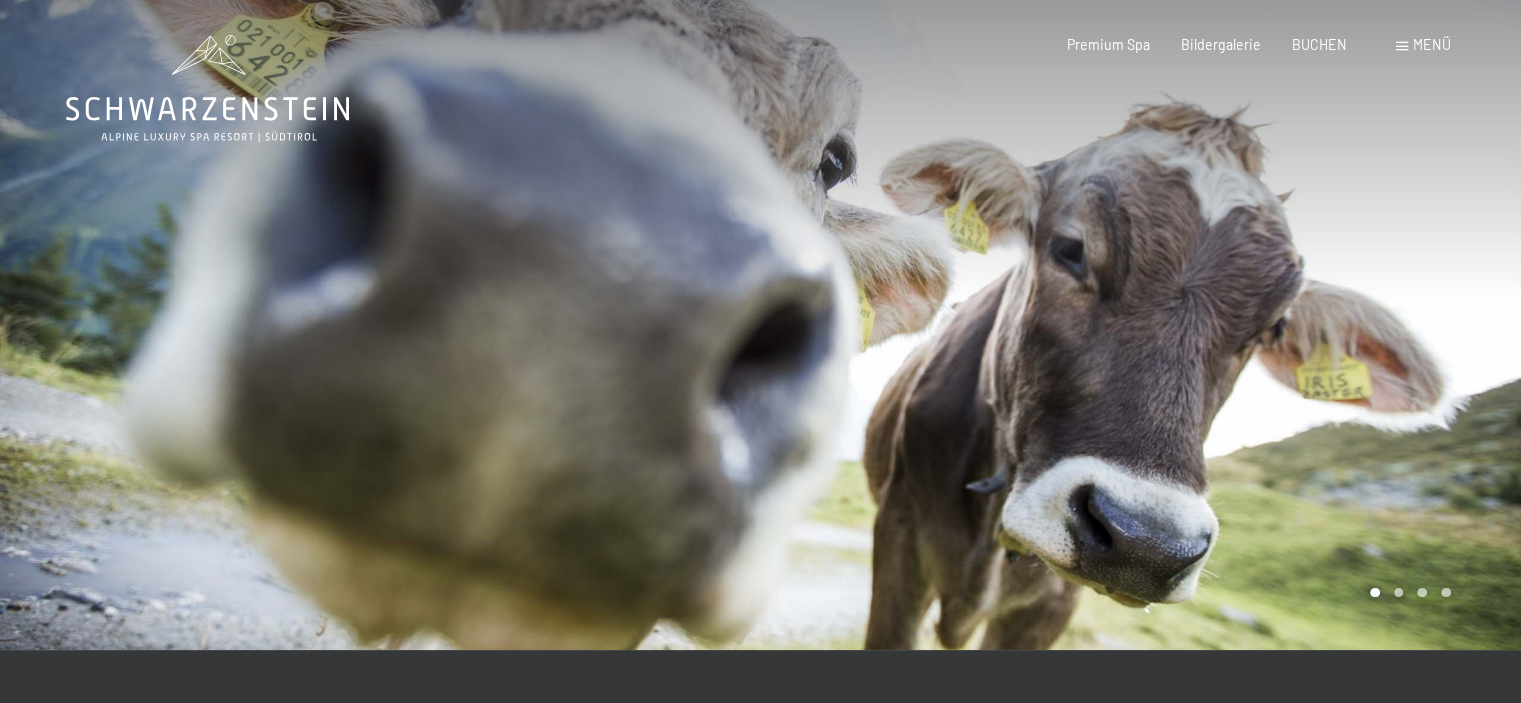 click at bounding box center [1141, 325] 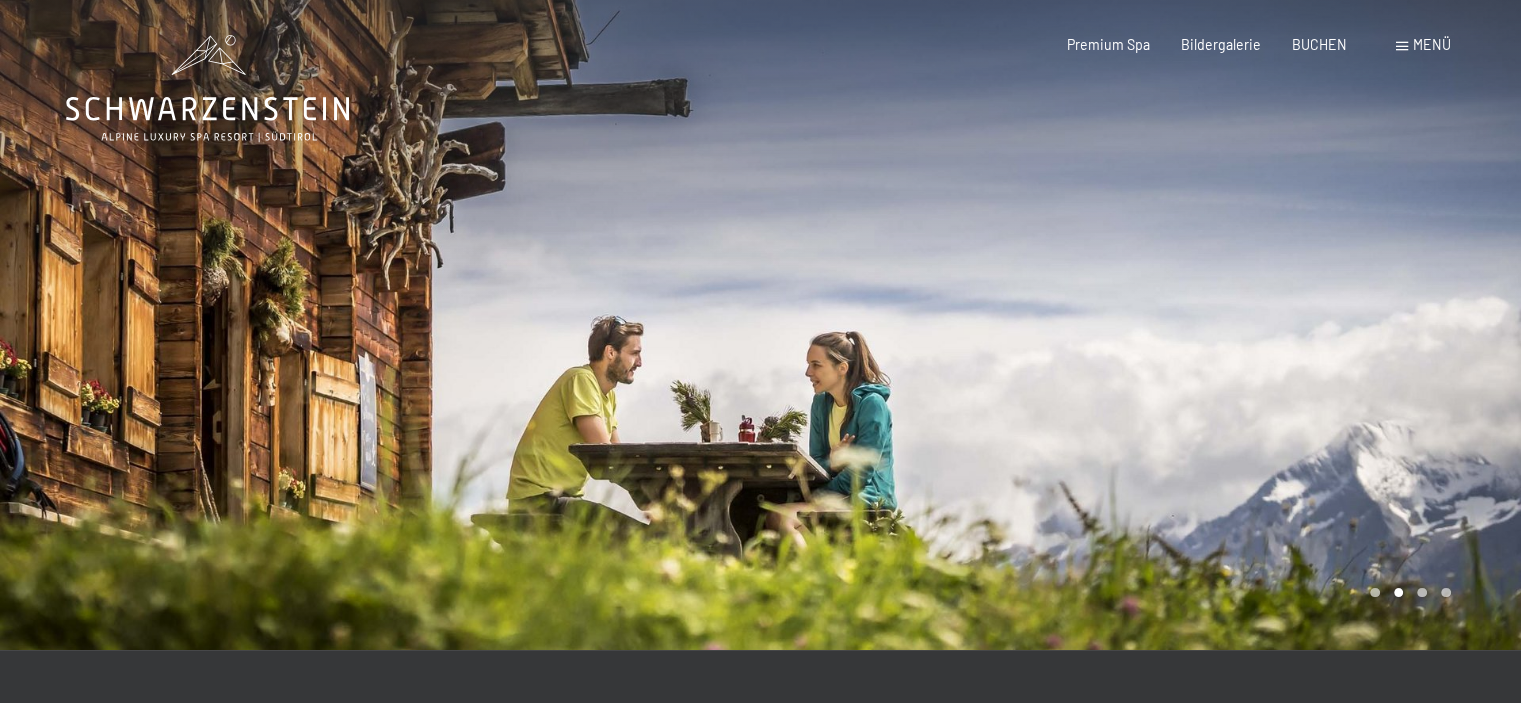 click at bounding box center [1141, 325] 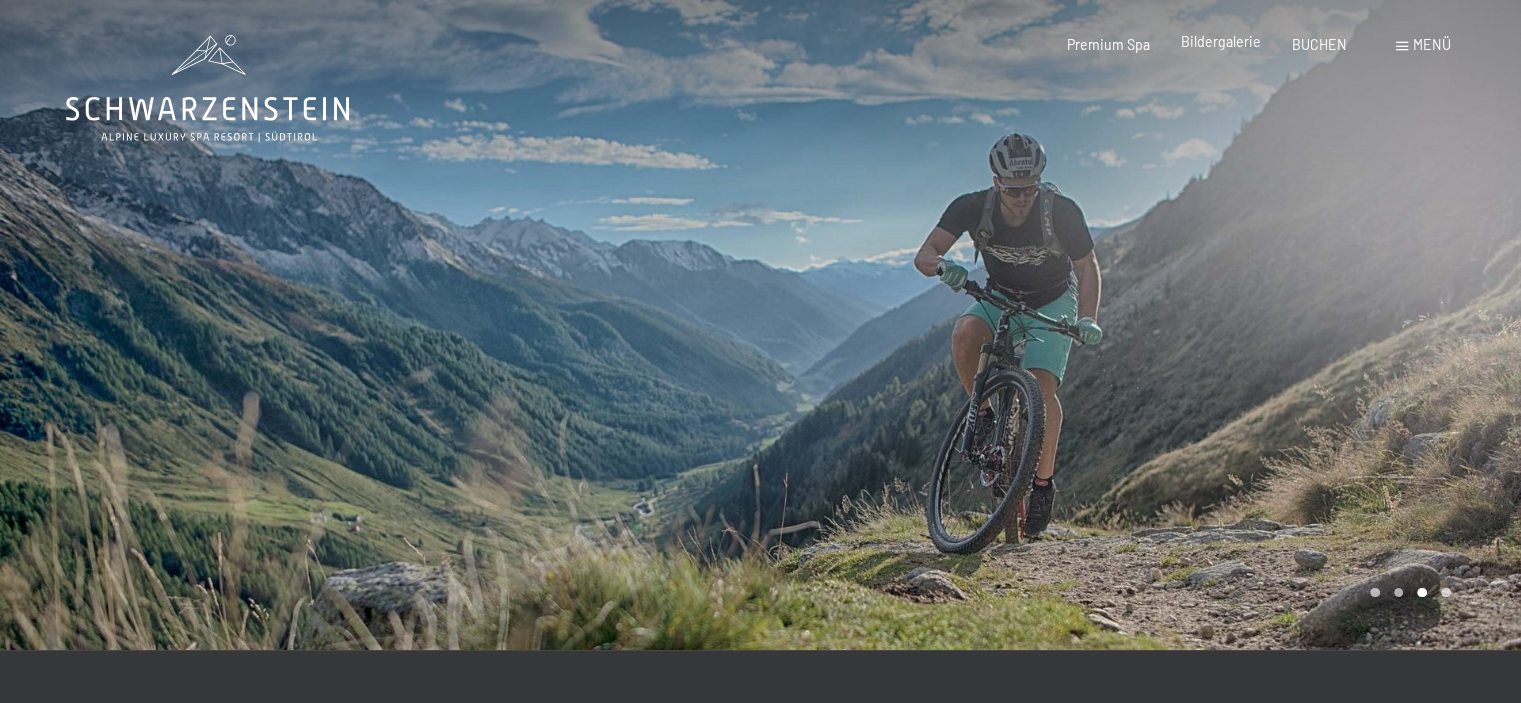 click on "Bildergalerie" at bounding box center [1221, 41] 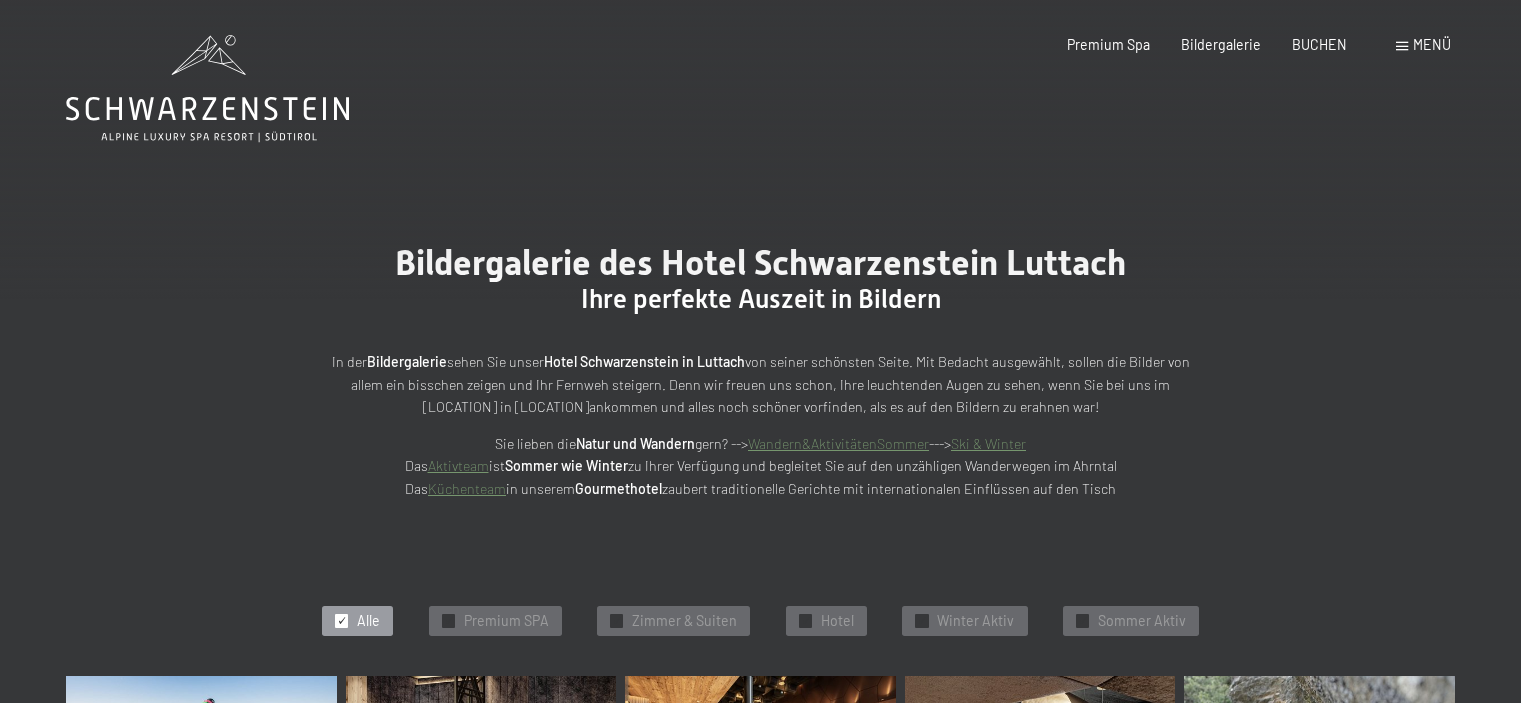 scroll, scrollTop: 0, scrollLeft: 0, axis: both 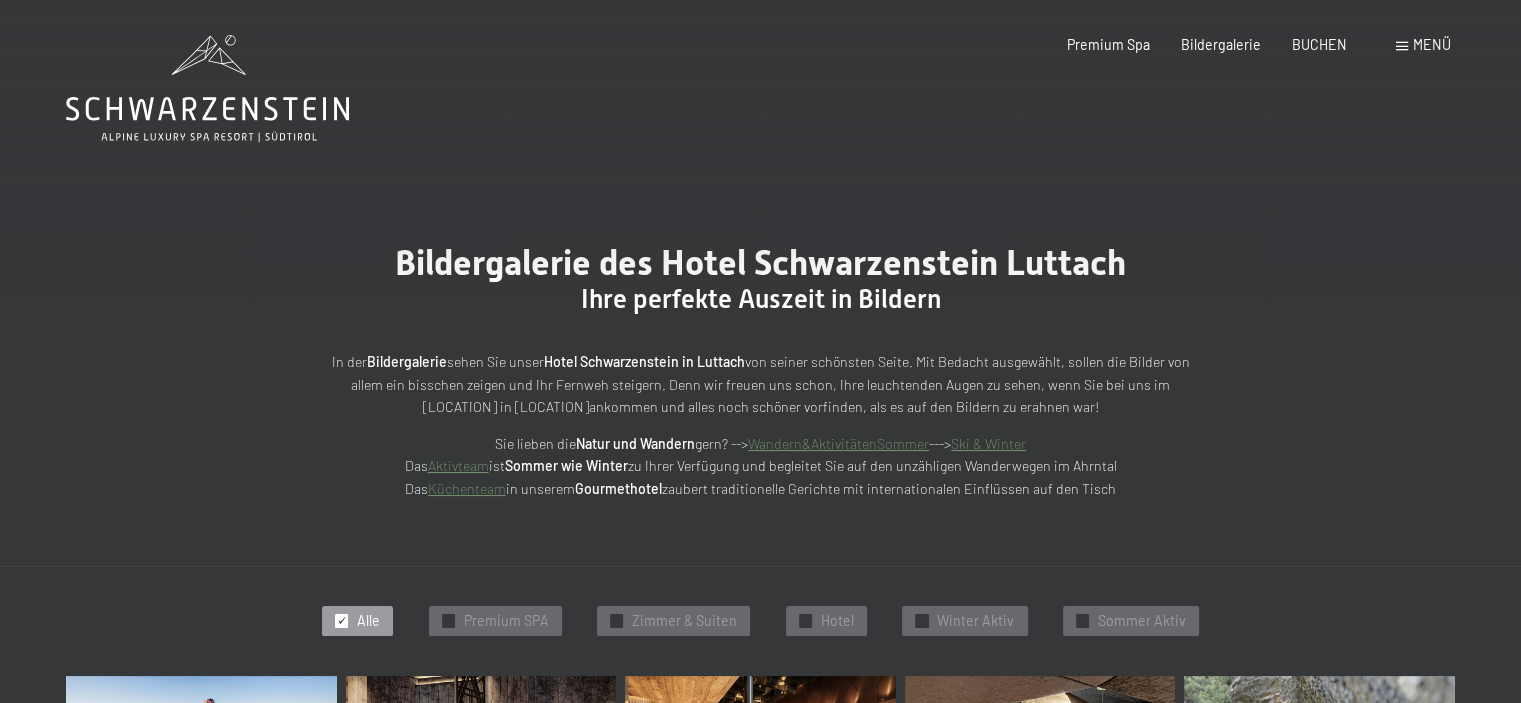 click on "Buchen           Anfragen                                     Premium Spa           Bildergalerie           BUCHEN           Menü                                                                    DE         IT         EN                Gutschein             Bildergalerie               Anfragen           Buchen                    DE         IT         EN                       Das Schwarzenstein           Neuheiten im Schwarzenstein         Ihre Gastgeber         Premium Spa         Gourmet         Aktiv         Wochenprogramm         Bilder             Family         GoGreen         Belvita         Bildergalerie                     Wohnen & Preise           Inklusivleistungen         Zimmer & Preise         Liste             Angebote         Liste             Familienpreise         Spa Anwendungen         Treuebonus         Anfrage         Buchung         AGBs - Info         Gutschein         Geschenksidee         App. Luxegg                     Umgebung" at bounding box center [1227, 45] 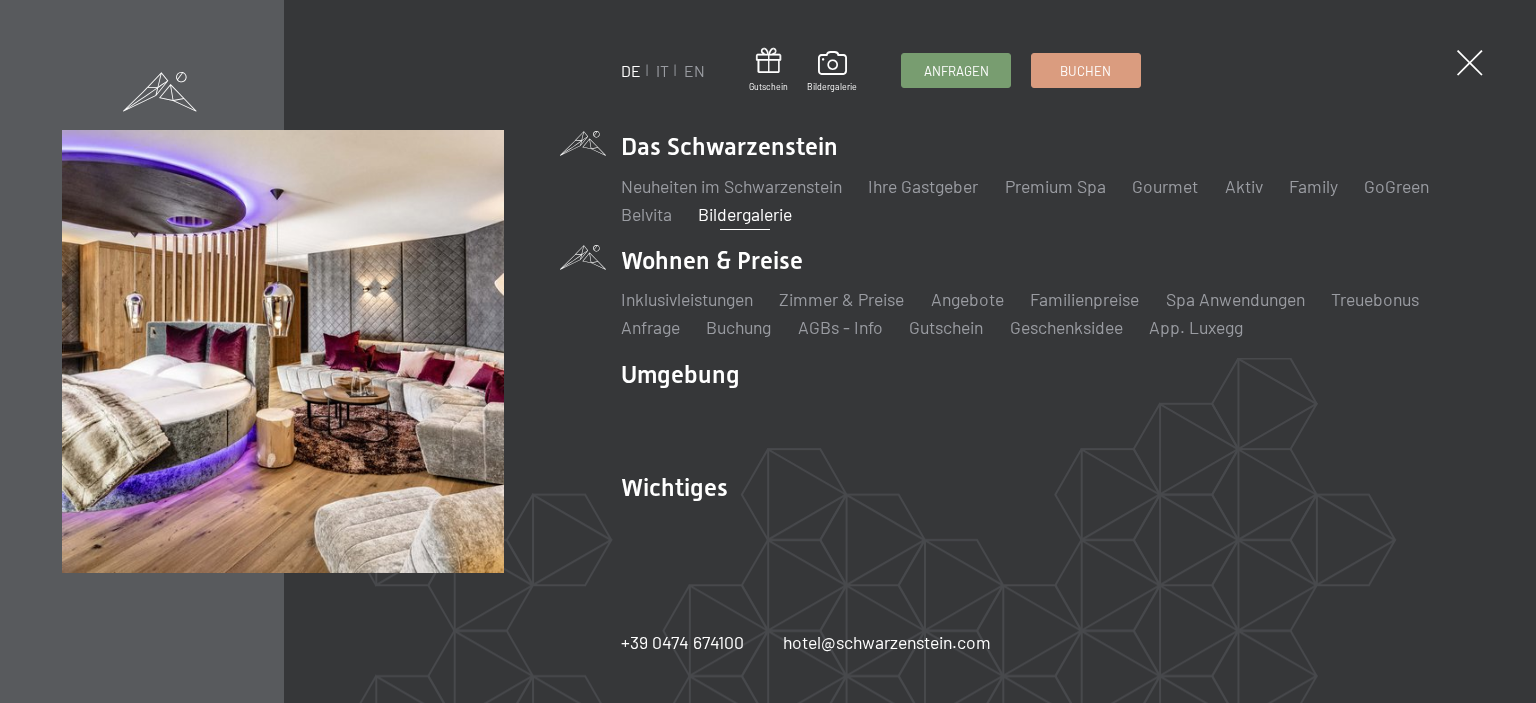 click on "Wohnen & Preise           Inklusivleistungen         Zimmer & Preise         Liste             Angebote         Liste             Familienpreise         Spa Anwendungen         Treuebonus         Anfrage         Buchung         AGBs - Info         Gutschein         Geschenksidee         App. Luxegg" at bounding box center [1048, 292] 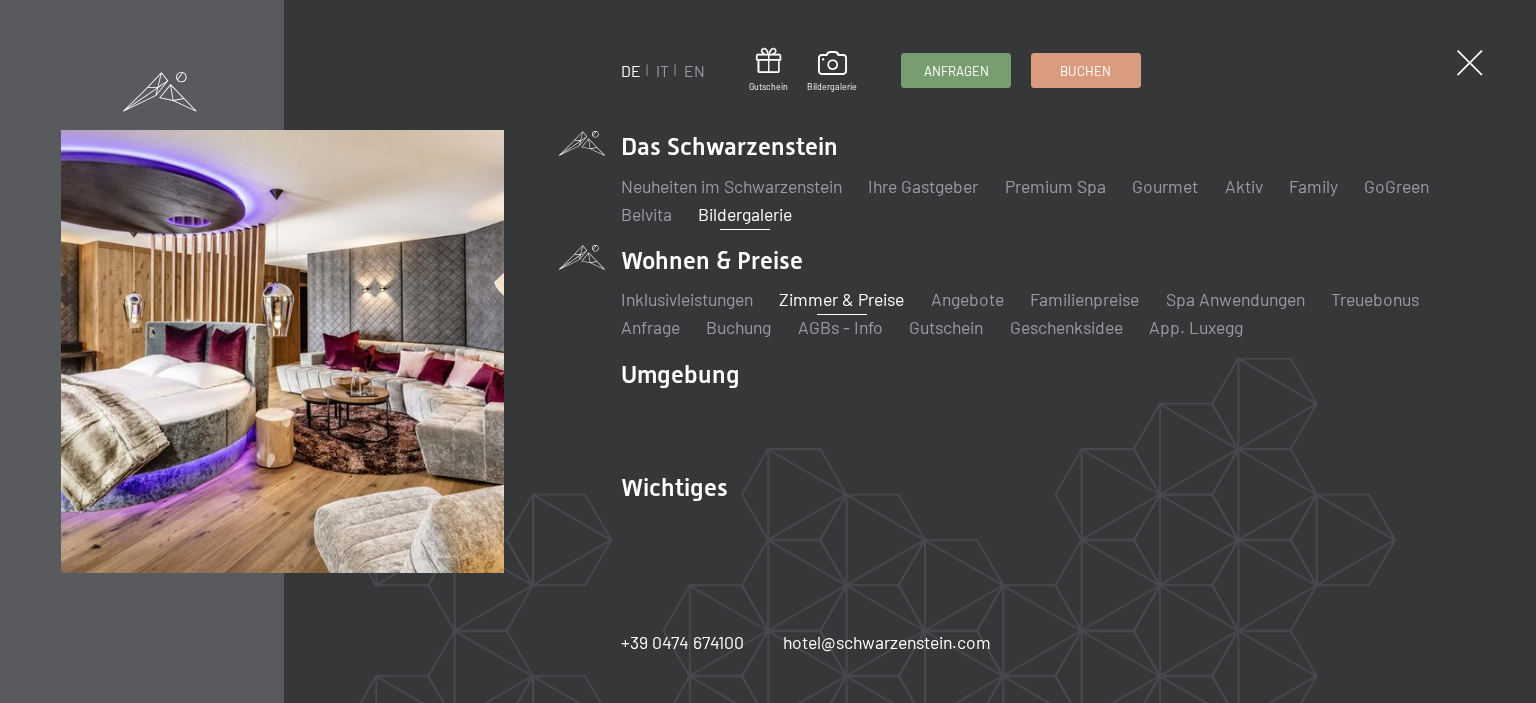 click on "Zimmer & Preise" at bounding box center [841, 299] 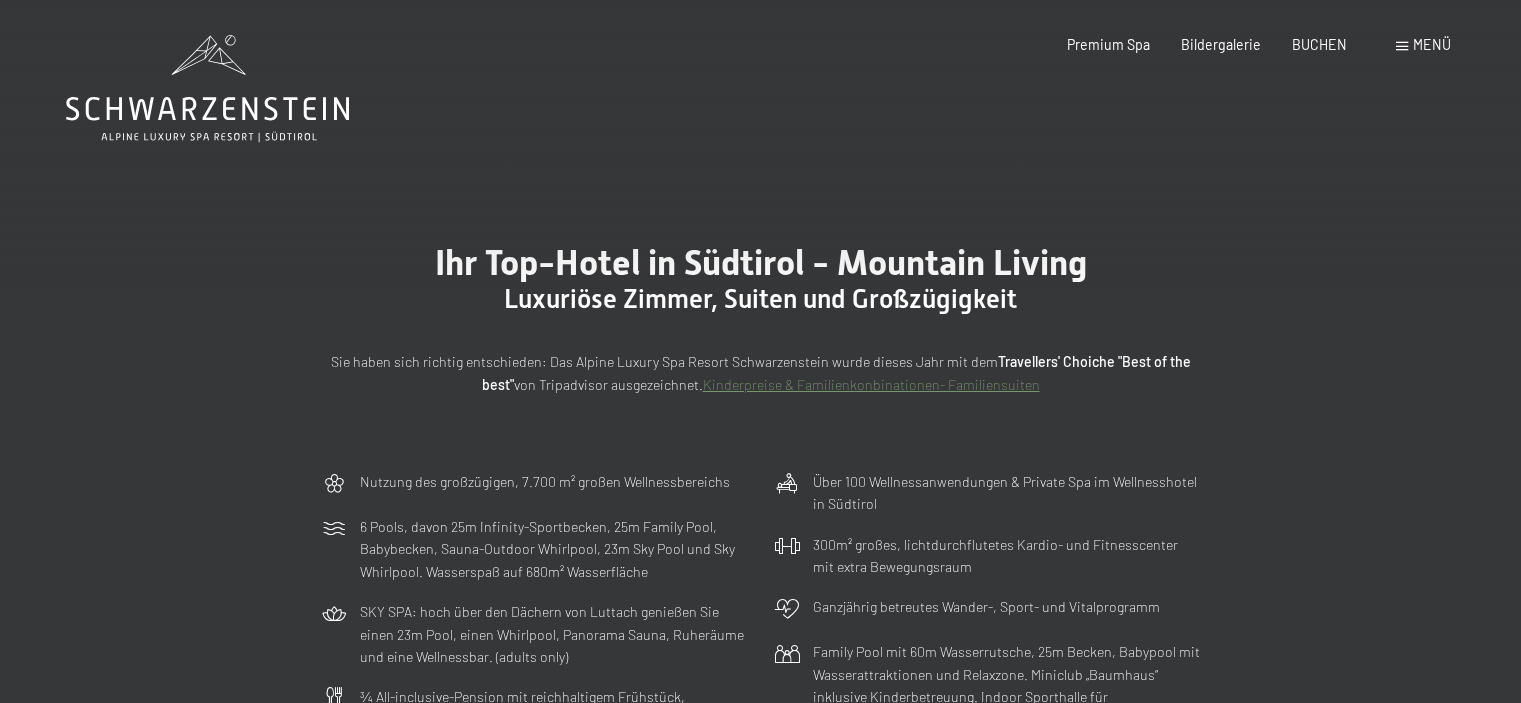 scroll, scrollTop: 0, scrollLeft: 0, axis: both 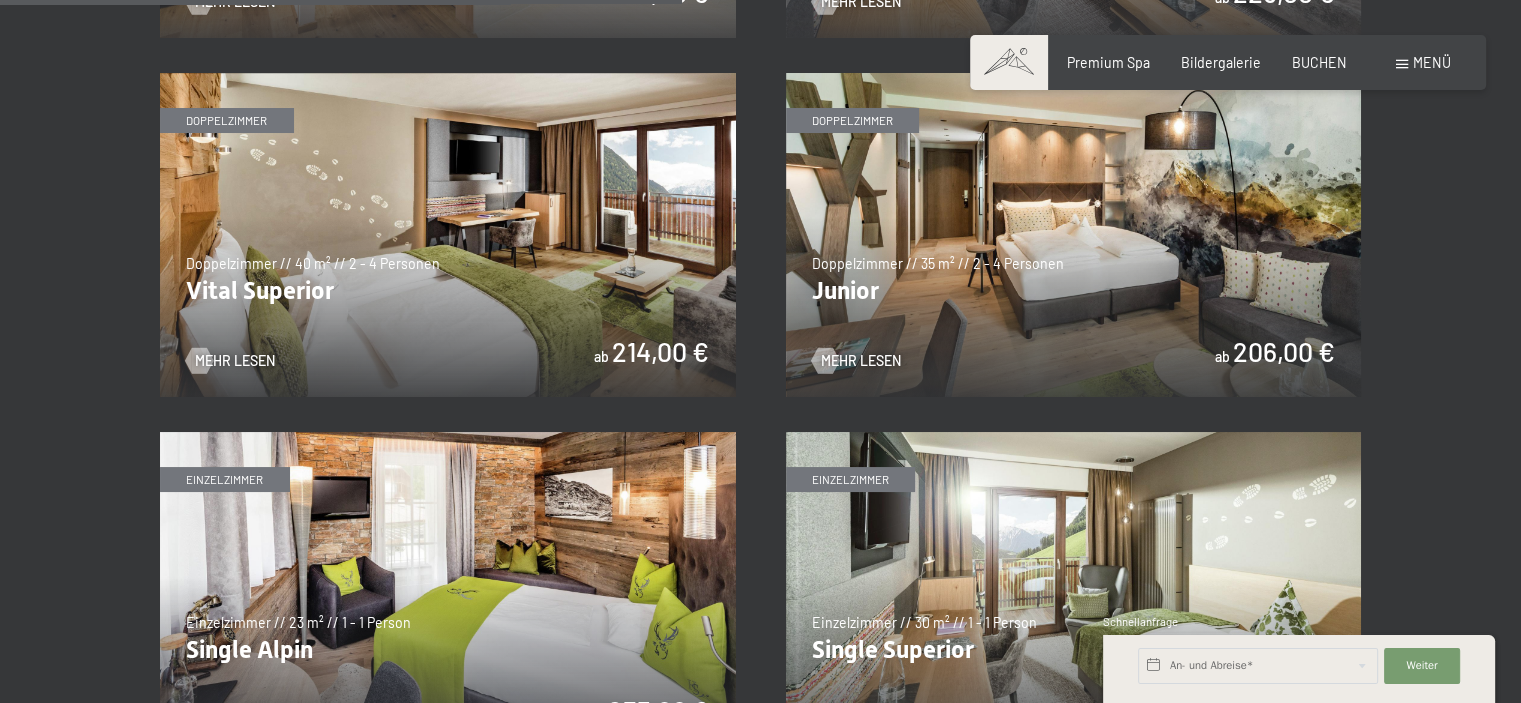 click at bounding box center (448, 235) 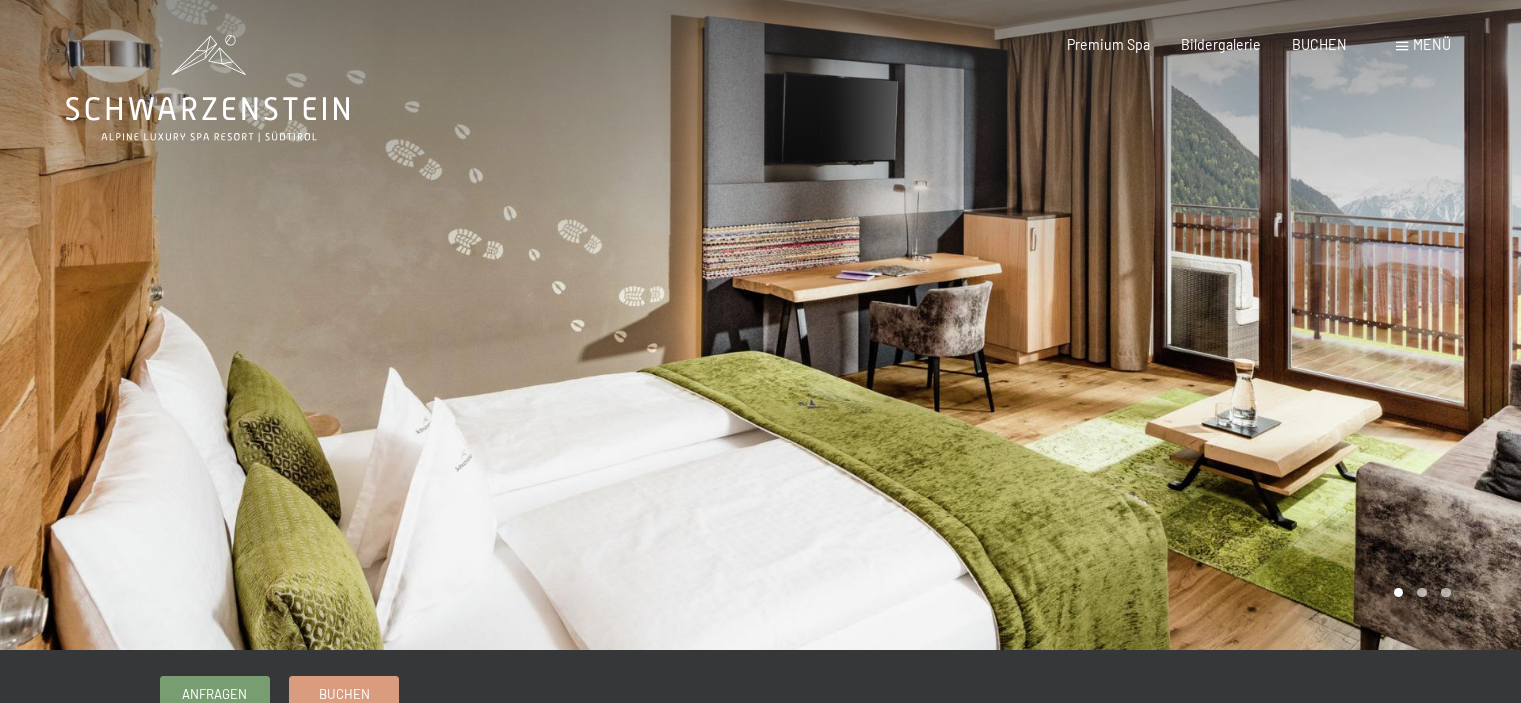 scroll, scrollTop: 0, scrollLeft: 0, axis: both 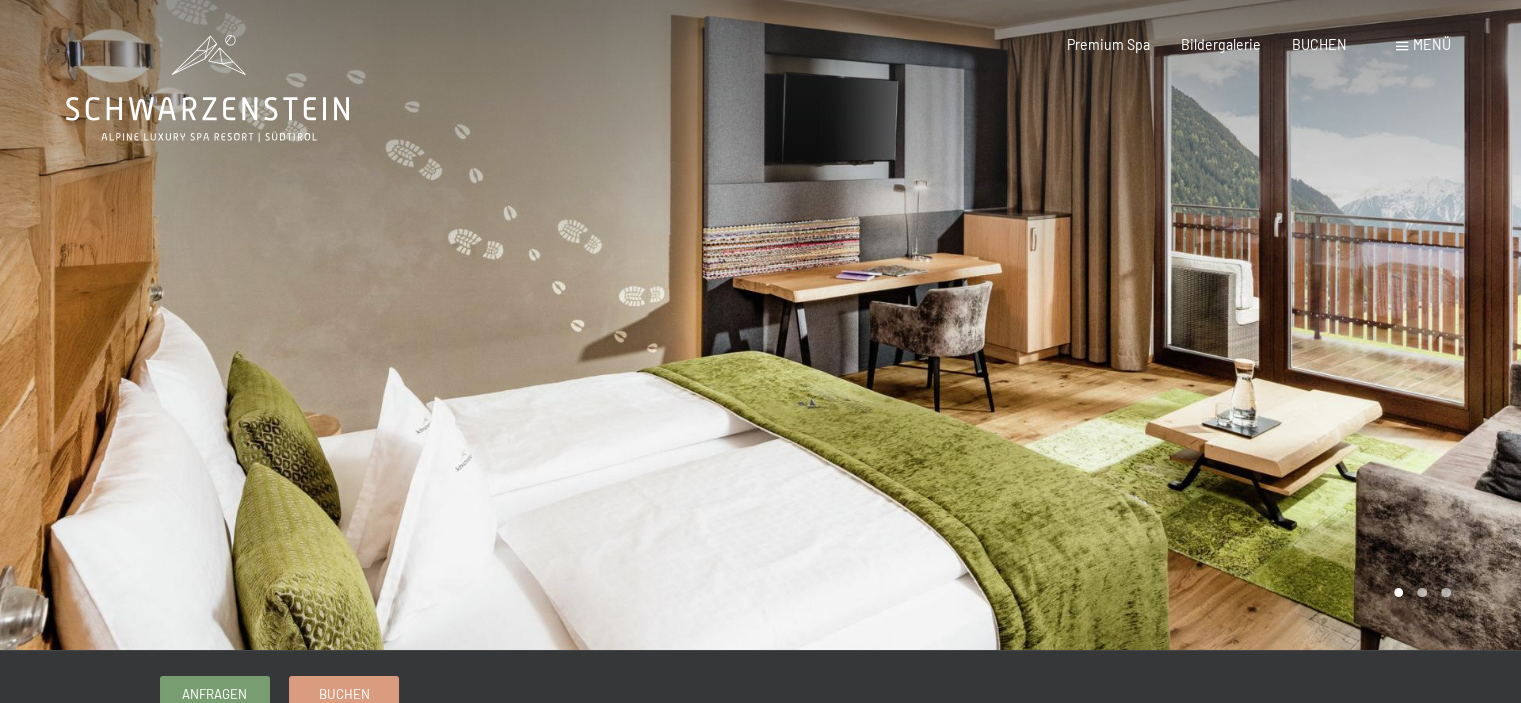 click at bounding box center (1141, 325) 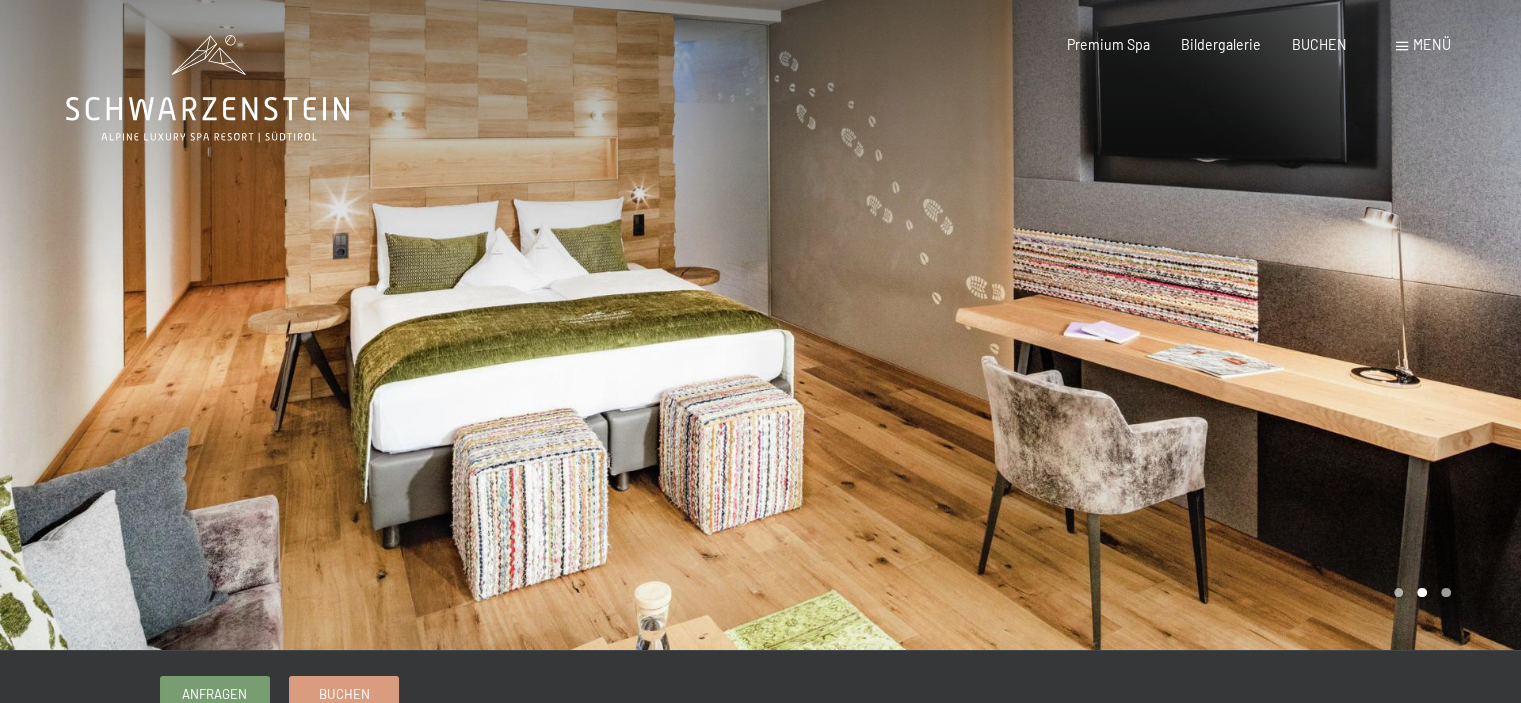 click at bounding box center [1141, 325] 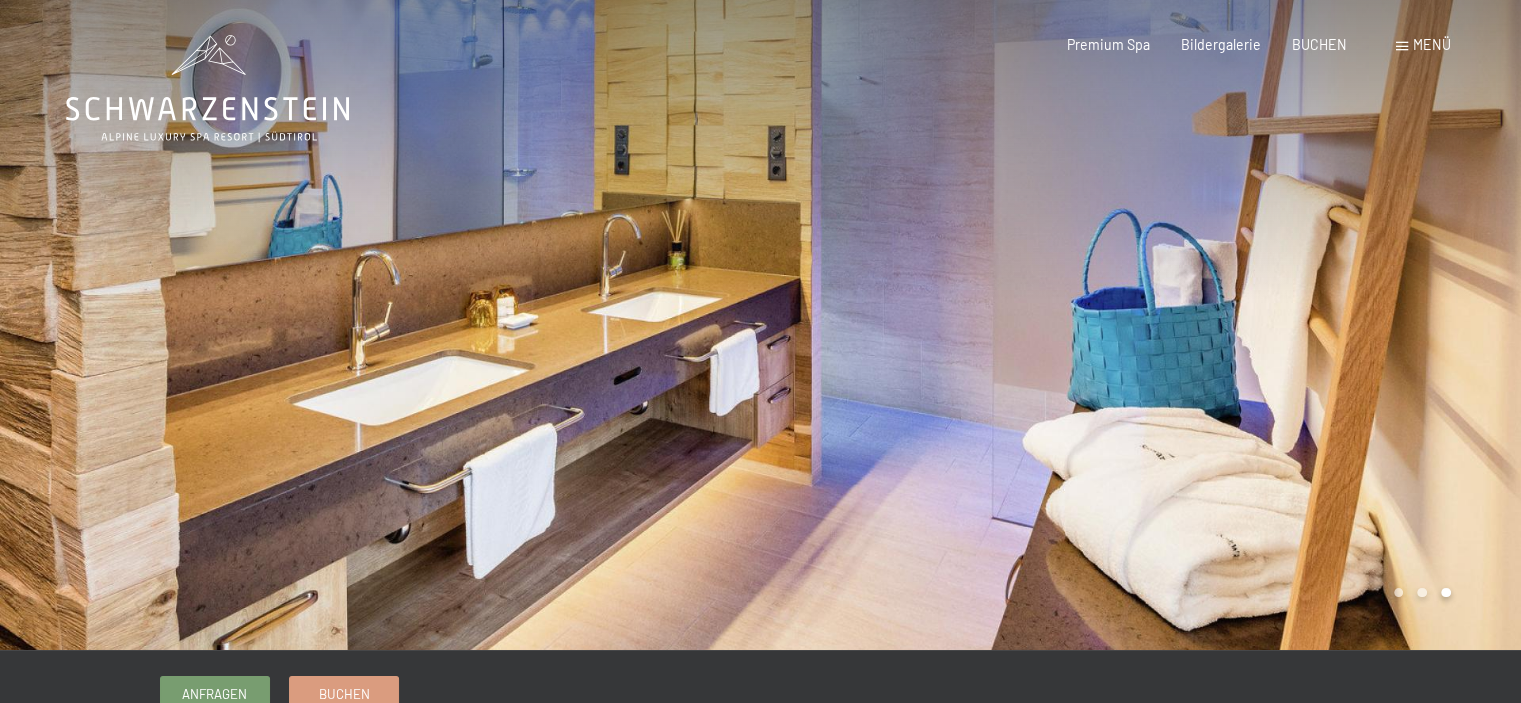click at bounding box center (1141, 325) 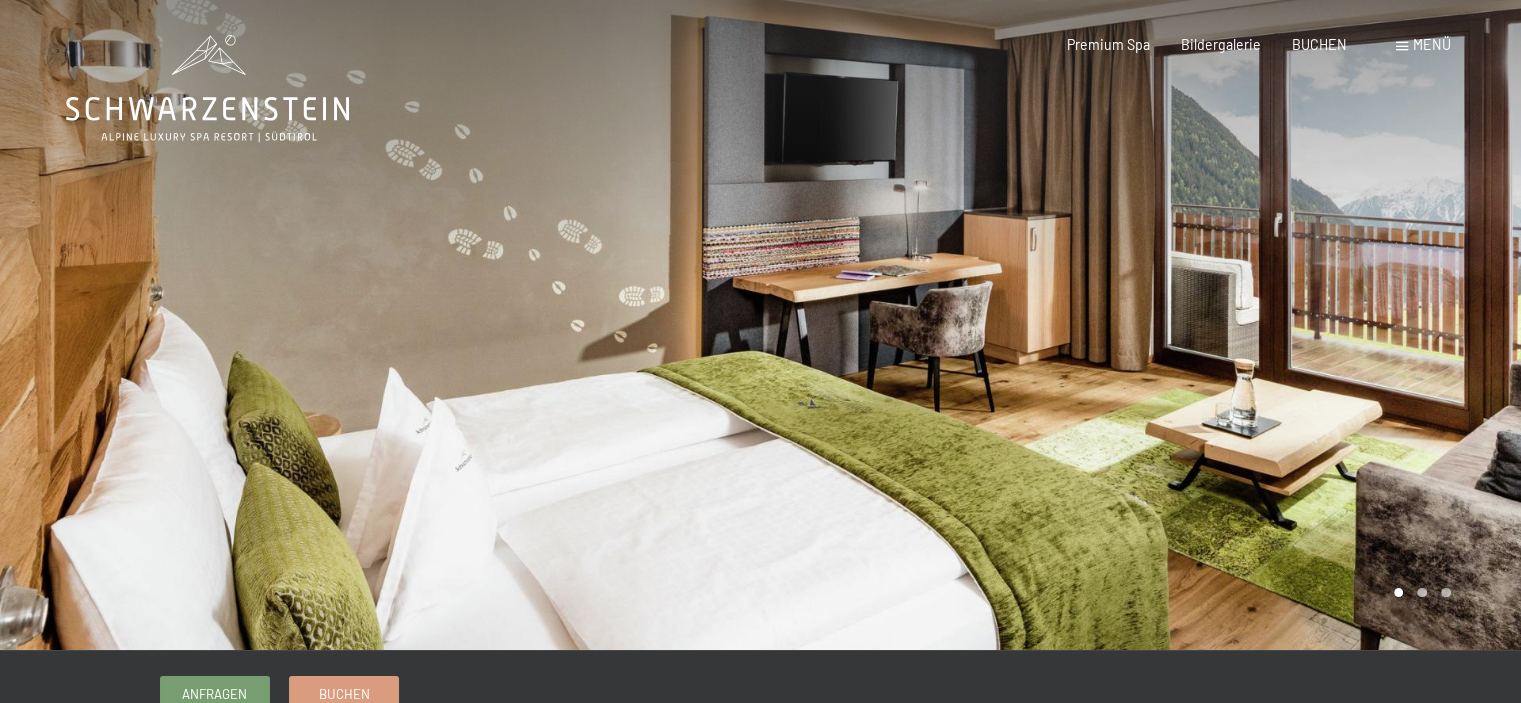 click at bounding box center (1141, 325) 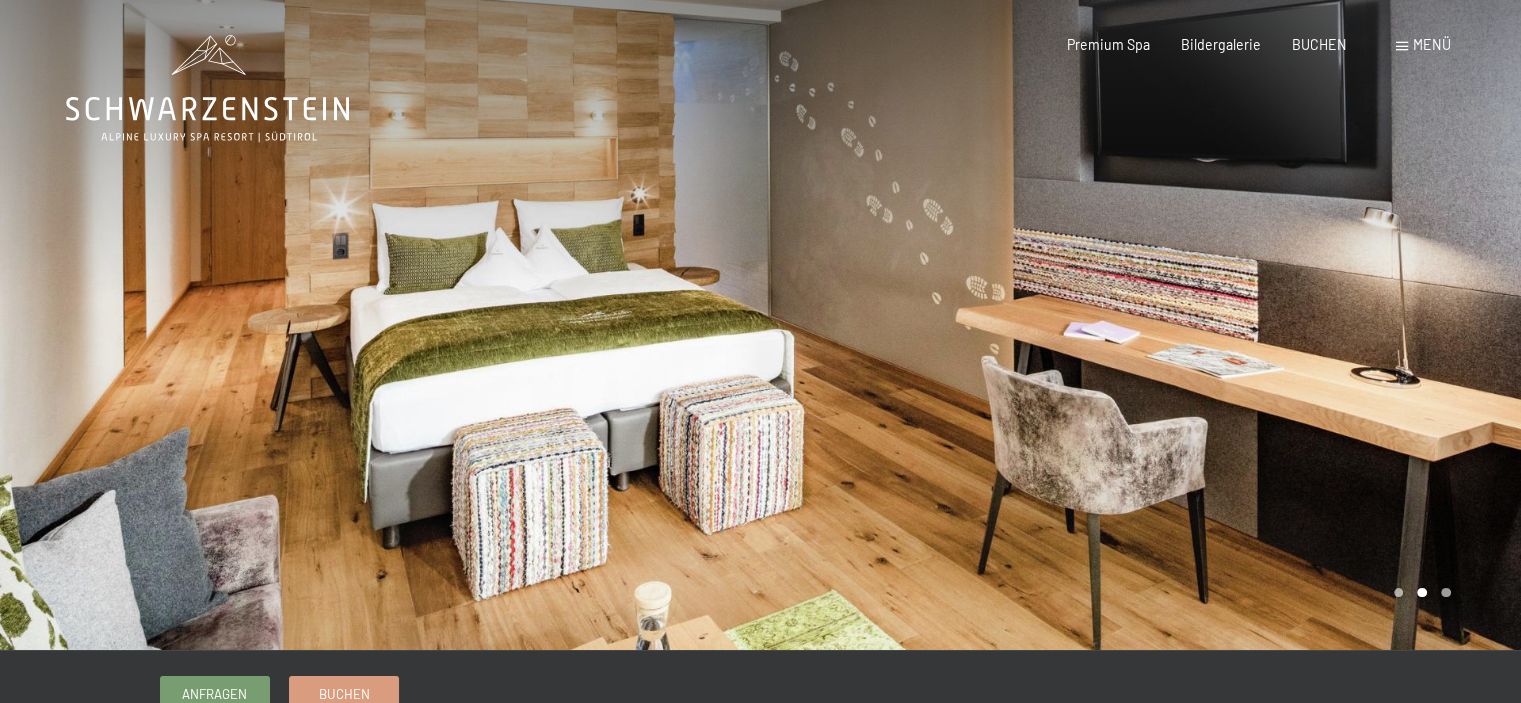 click at bounding box center [1141, 325] 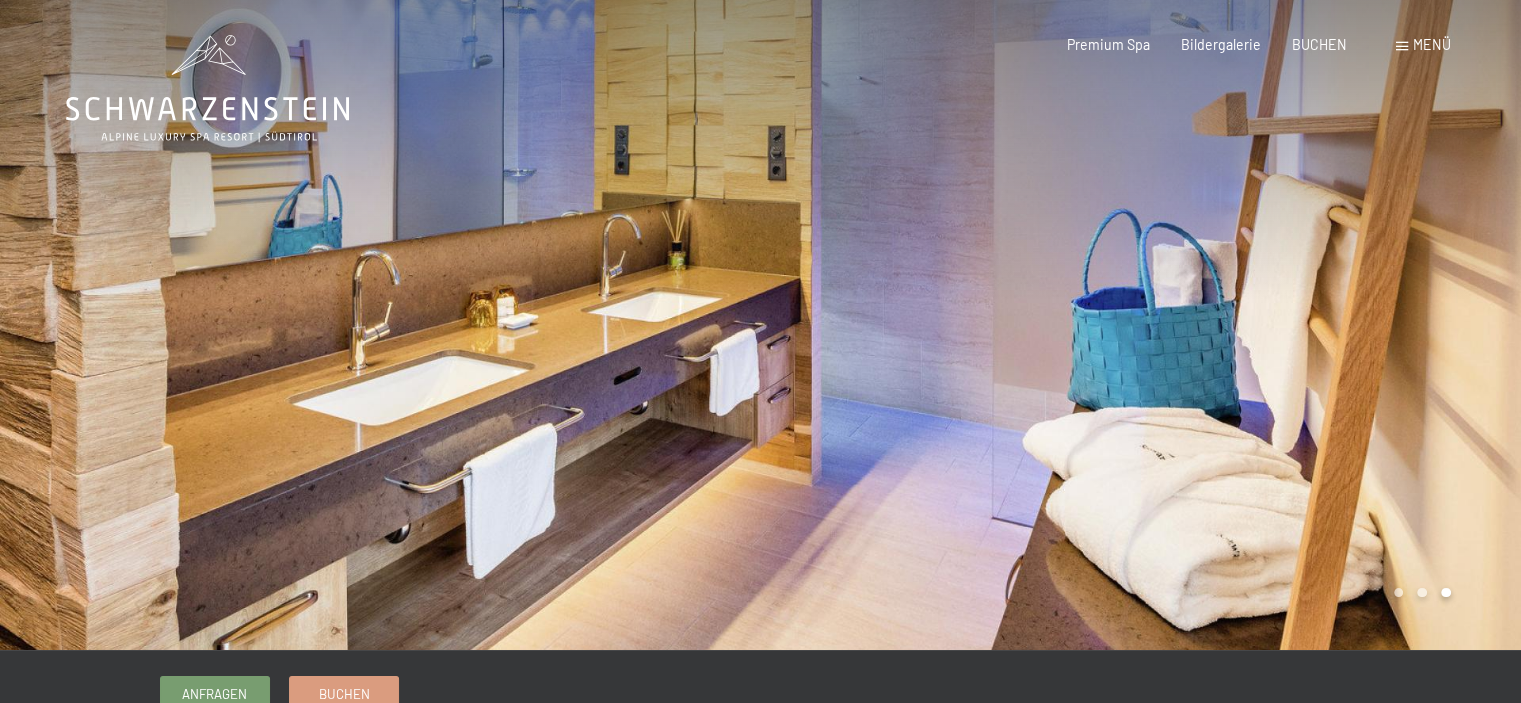 click at bounding box center (380, 325) 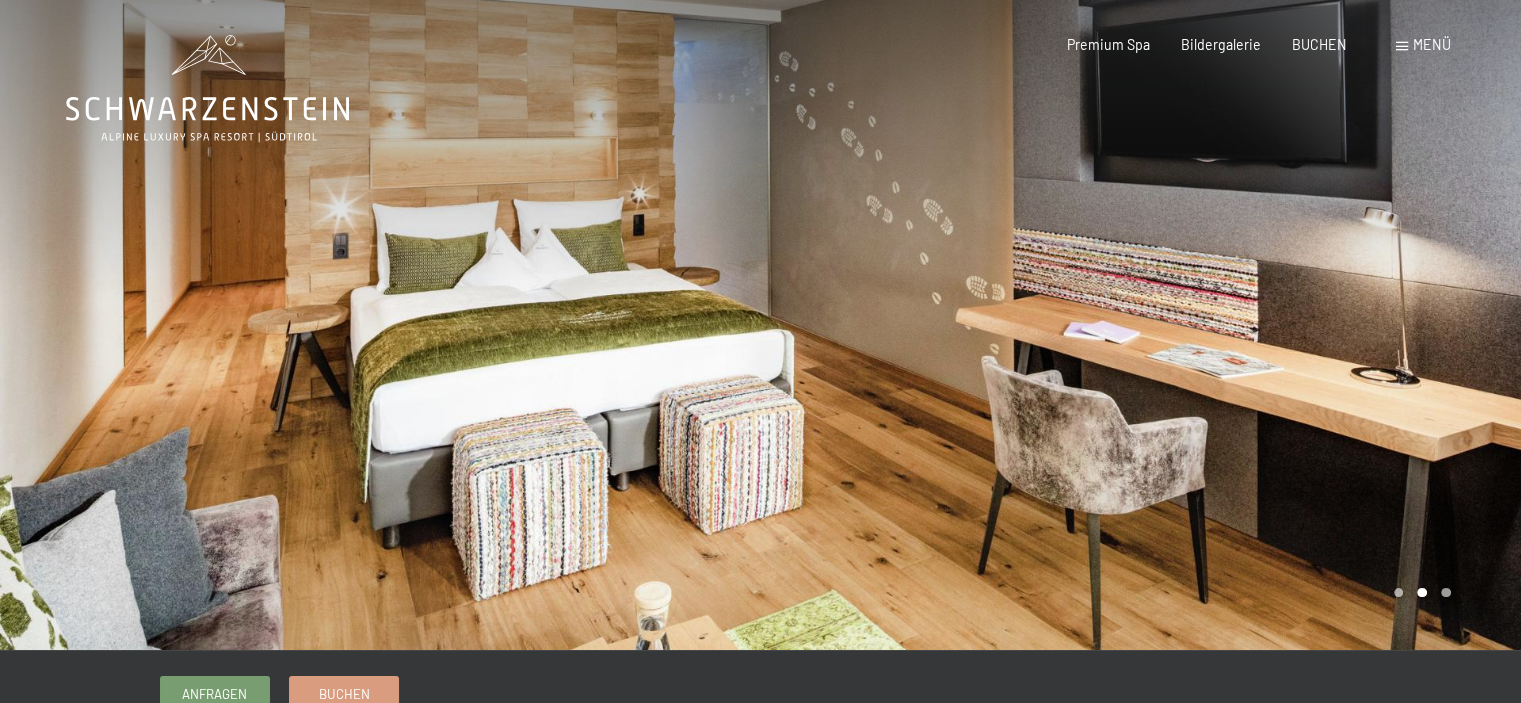 click at bounding box center (380, 325) 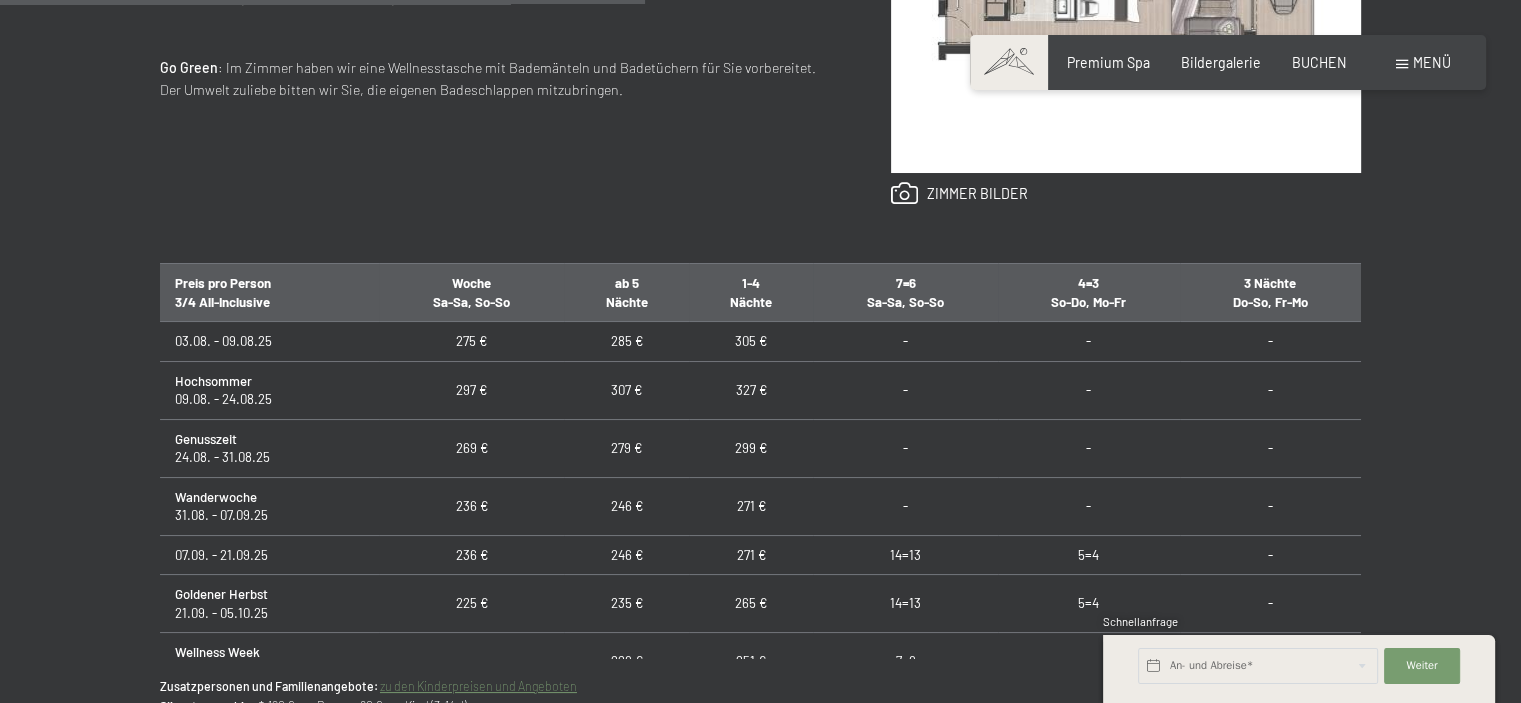 scroll, scrollTop: 1066, scrollLeft: 0, axis: vertical 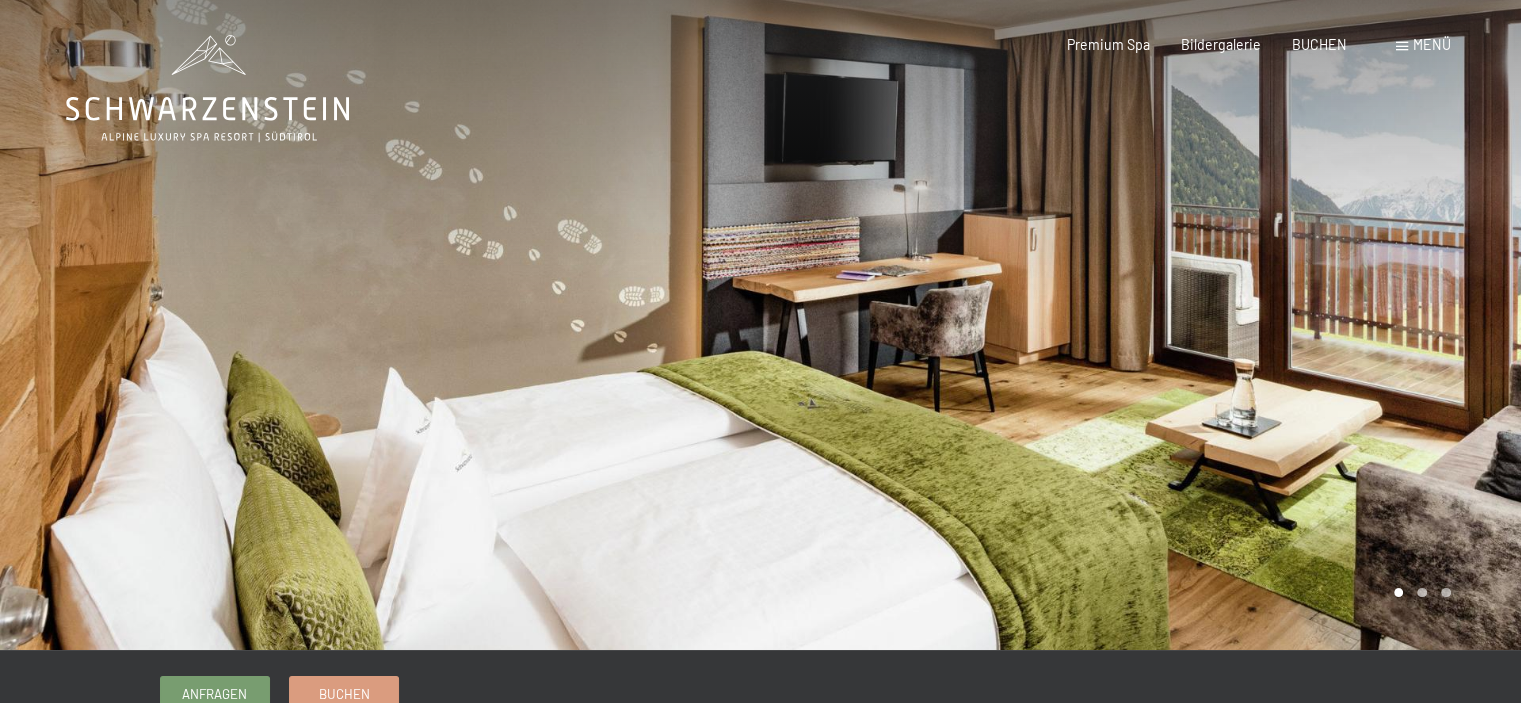 click on "Menü" at bounding box center (1432, 44) 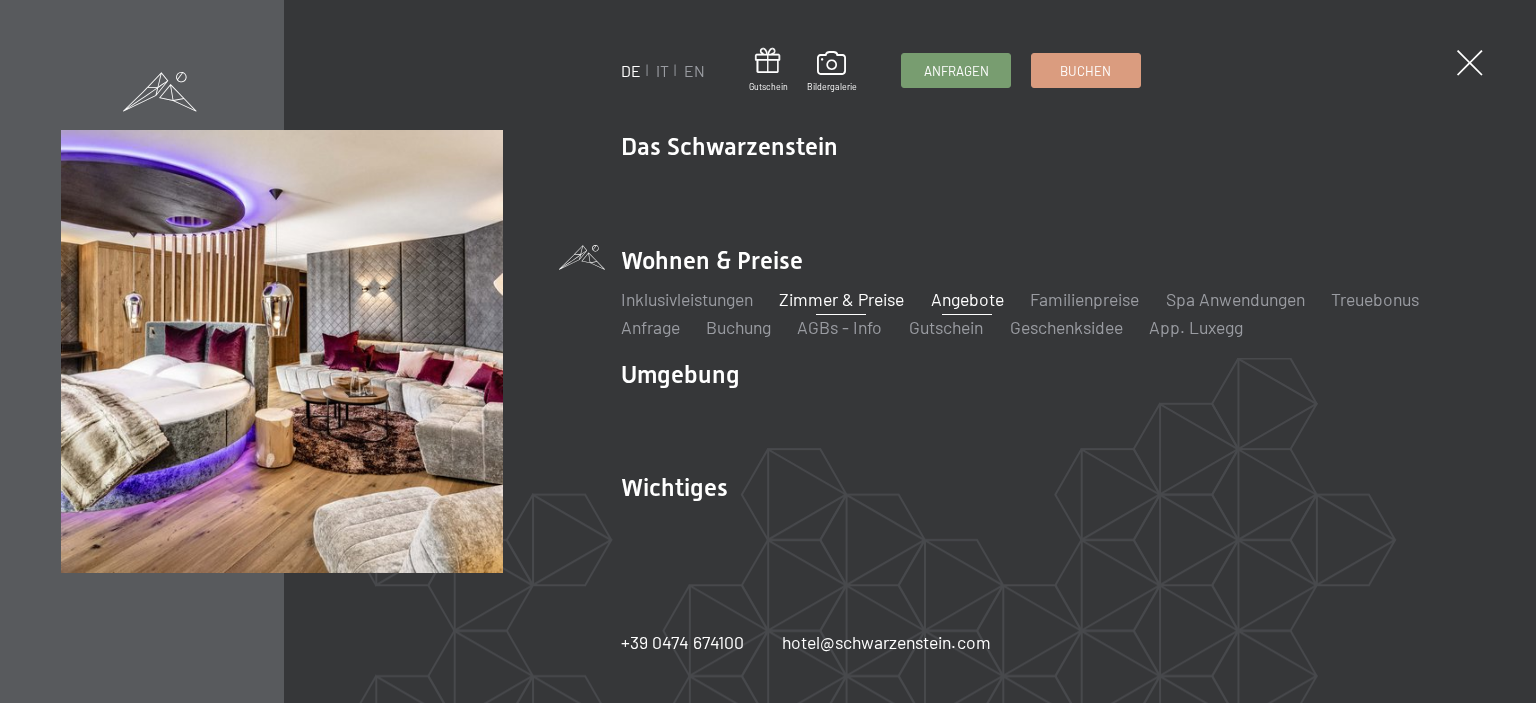 click on "Angebote" at bounding box center (967, 299) 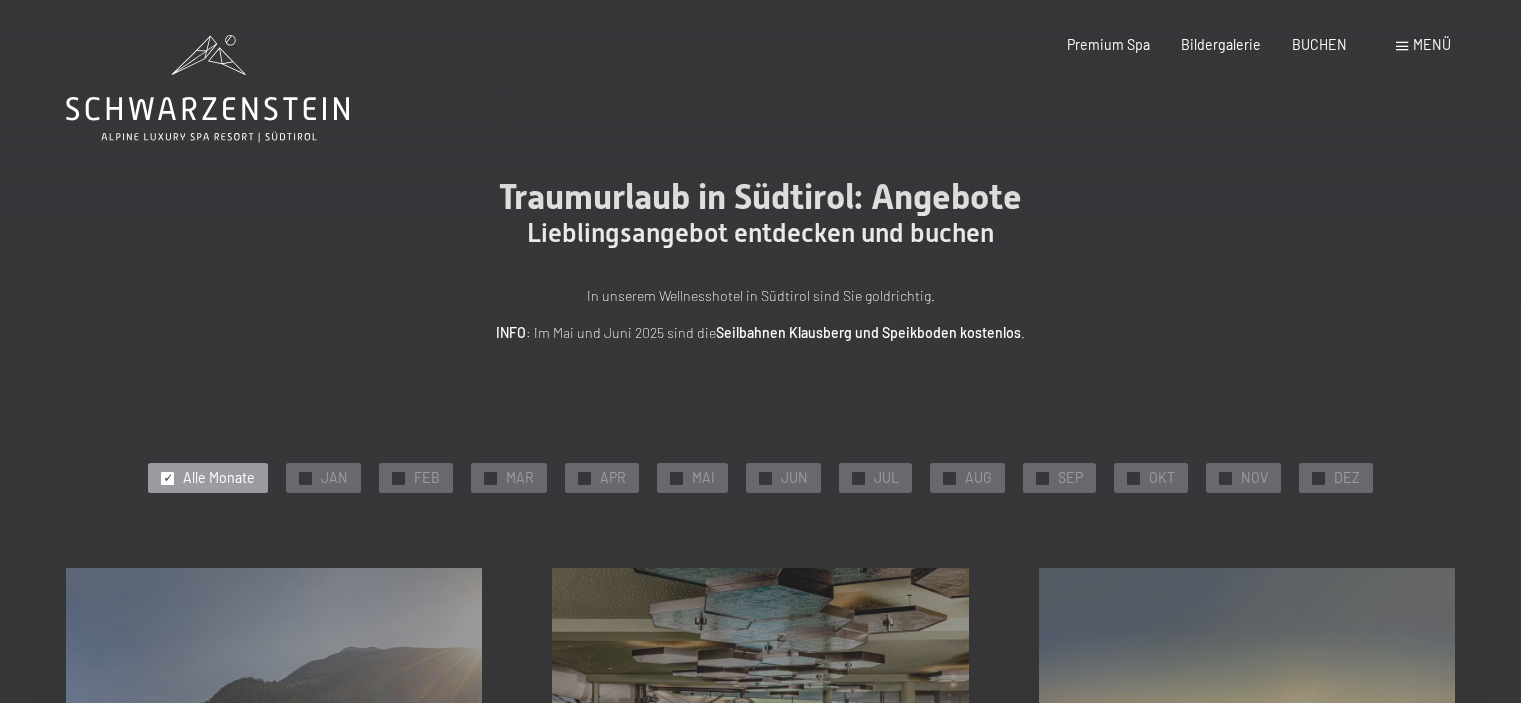 scroll, scrollTop: 0, scrollLeft: 0, axis: both 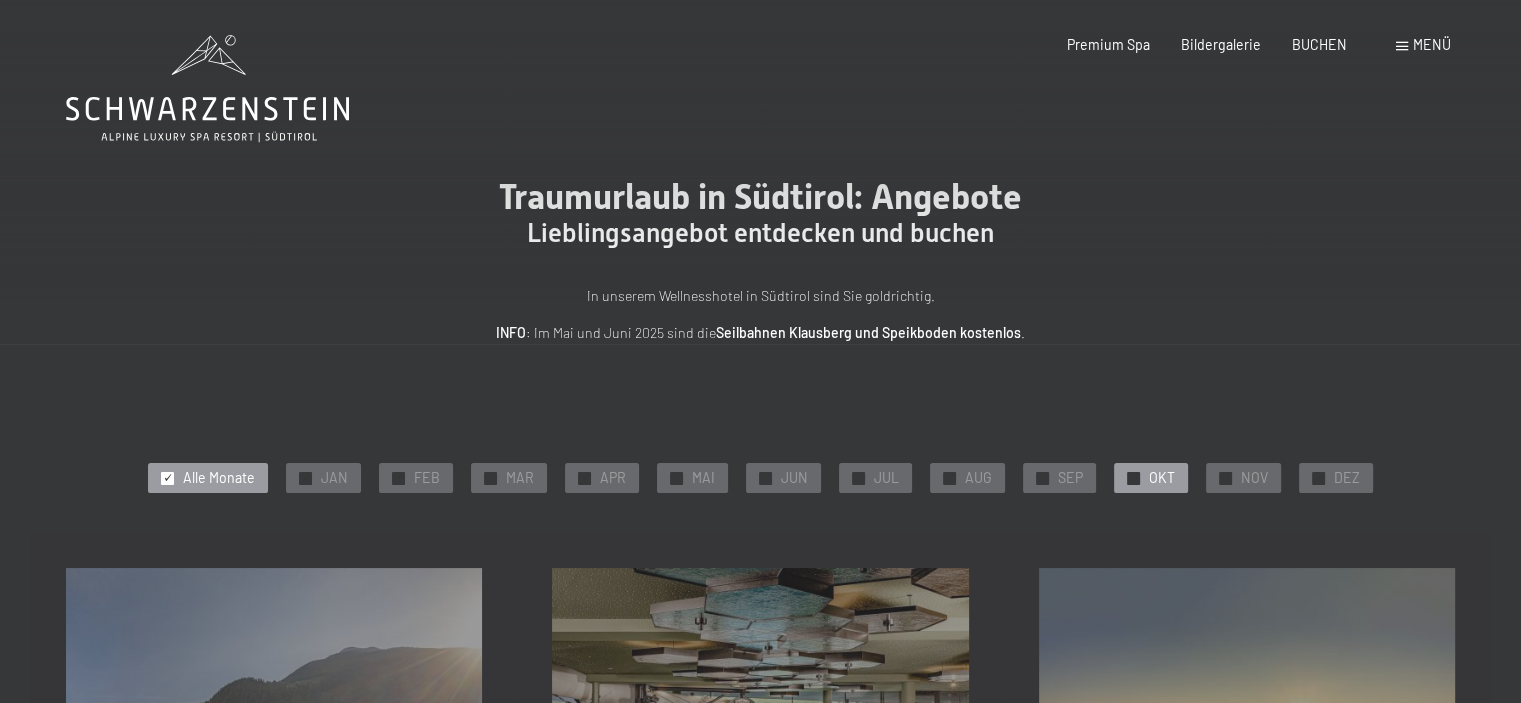 click on "✓       OKT" at bounding box center [1151, 478] 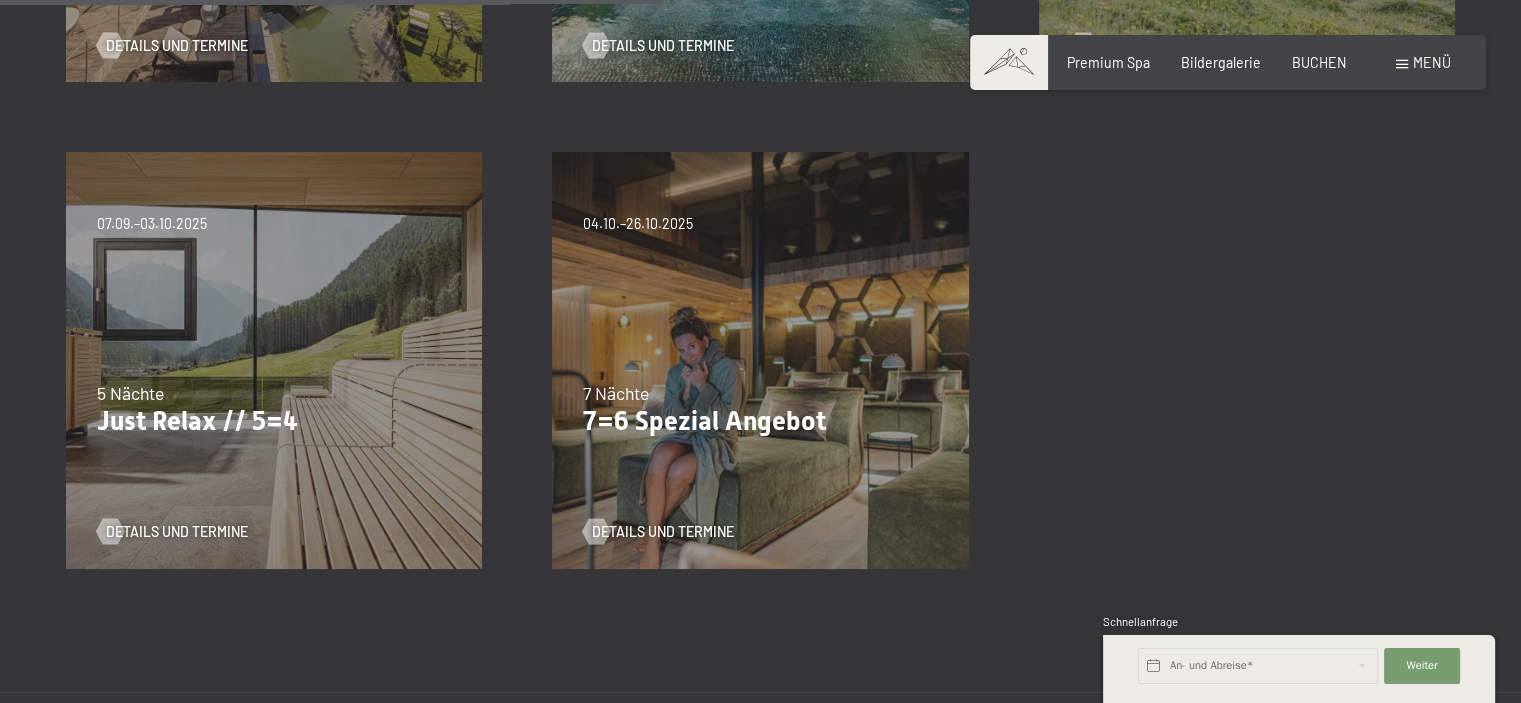 scroll, scrollTop: 933, scrollLeft: 0, axis: vertical 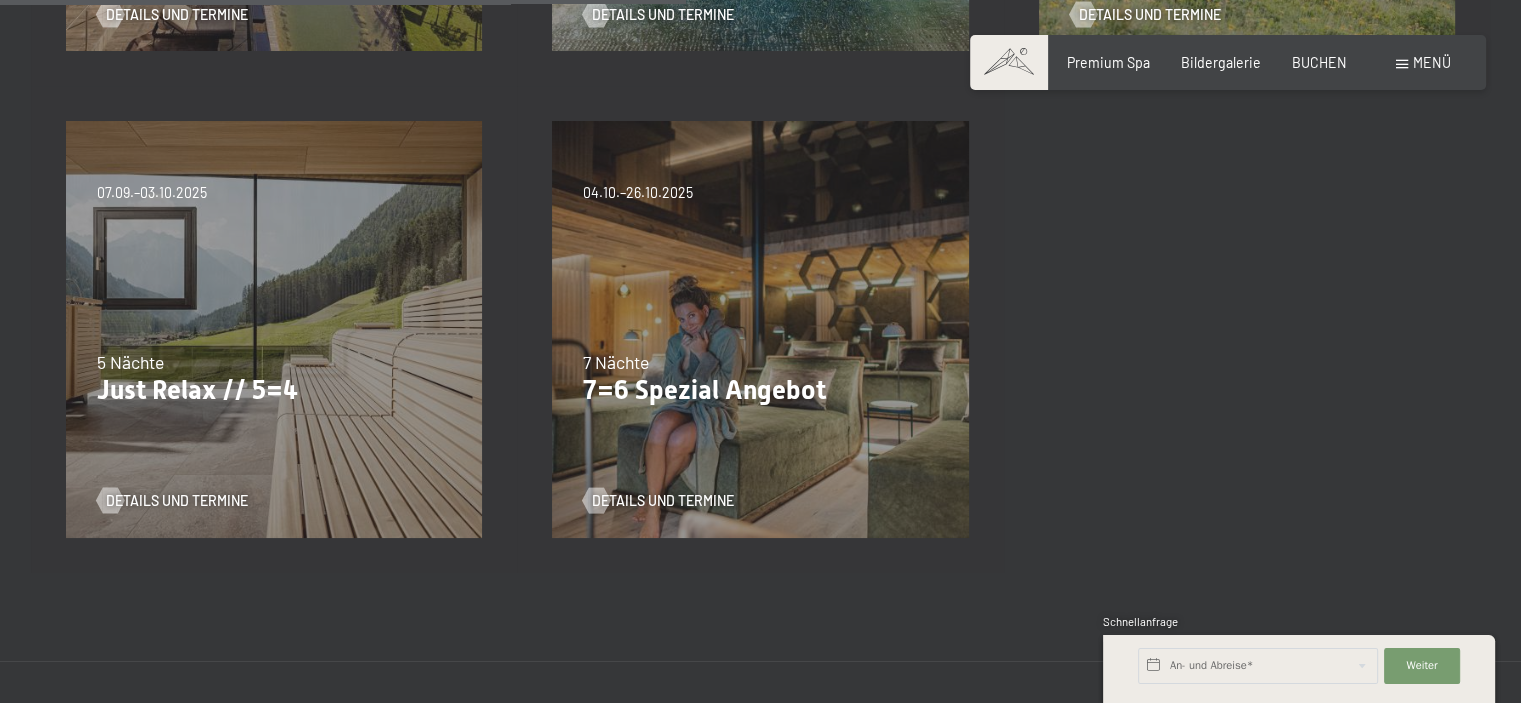click on "04.10.–26.10.2025     01.11.–21.12.2025     10.01.–01.02.2026     07.03.–29.03.2026          7 Nächte         7=6 Spezial Angebot                 Details und Termine" at bounding box center [760, 329] 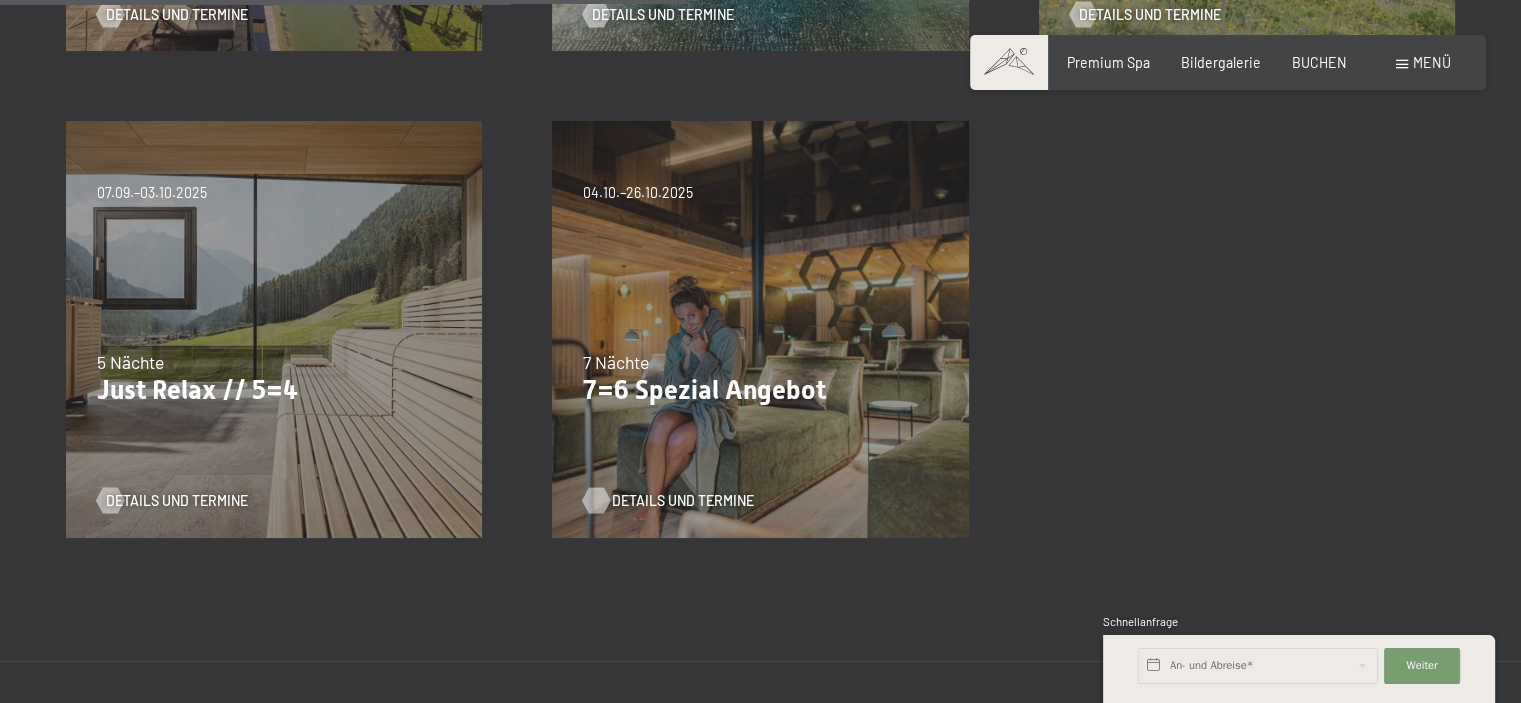 click on "Details und Termine" at bounding box center [683, 501] 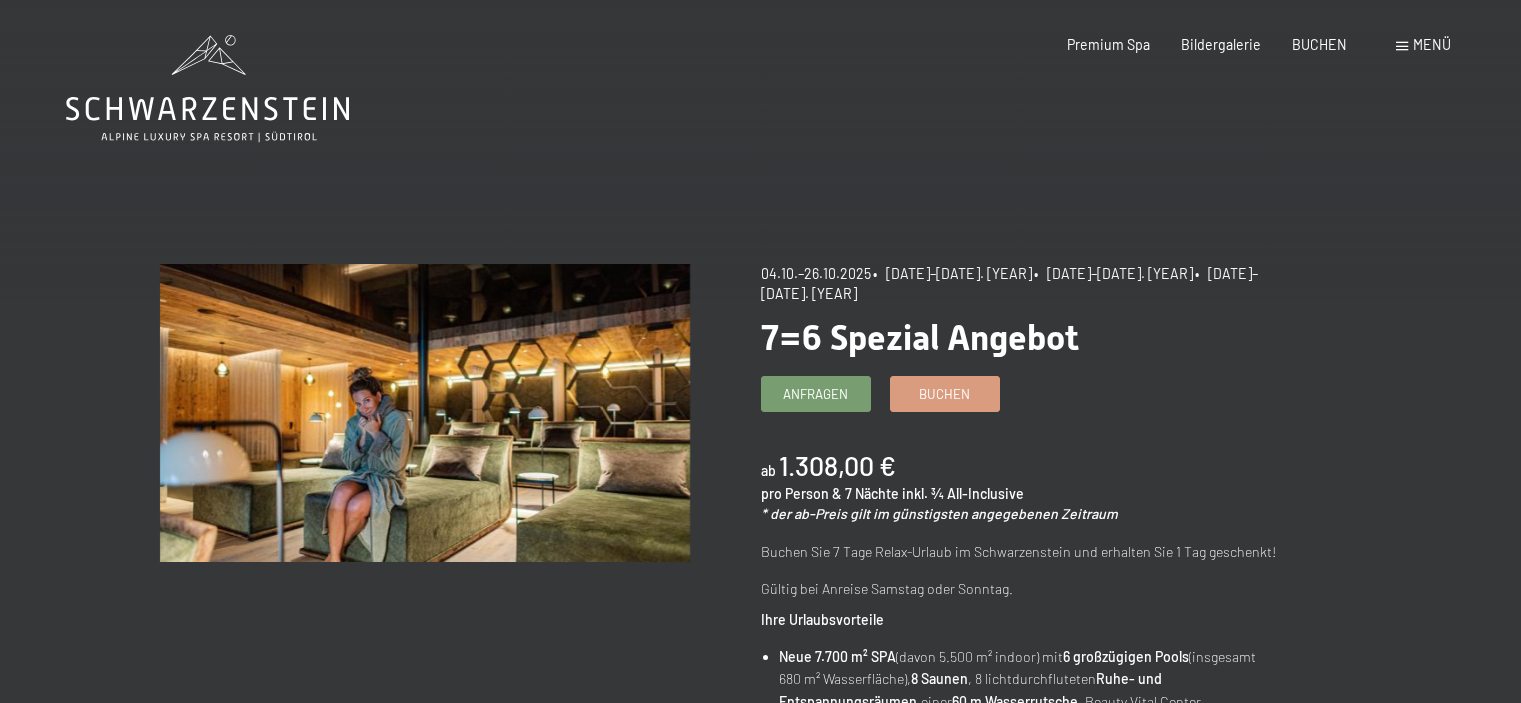 scroll, scrollTop: 0, scrollLeft: 0, axis: both 